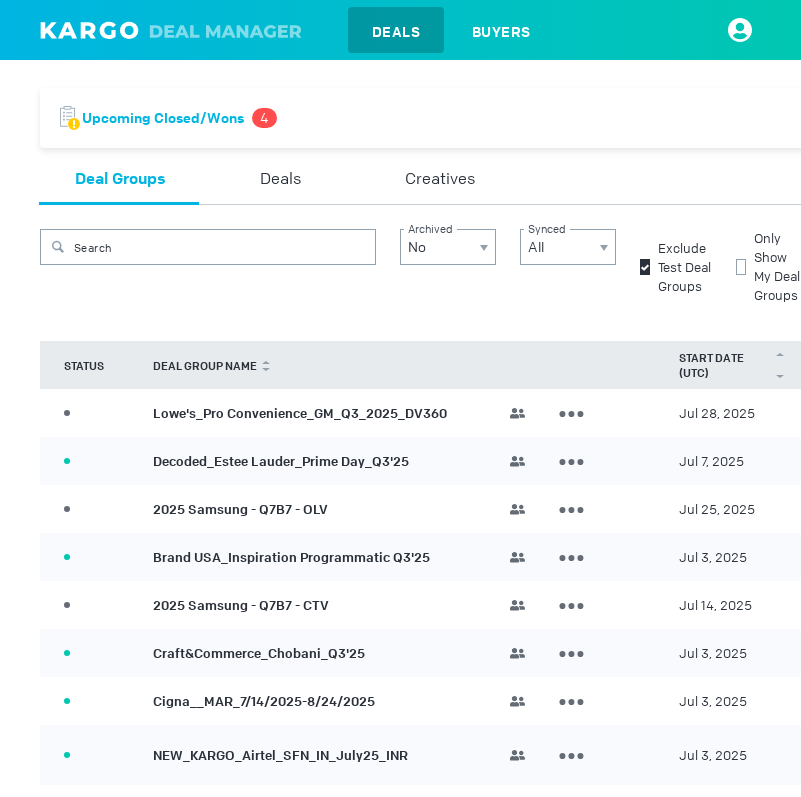 scroll, scrollTop: 0, scrollLeft: 0, axis: both 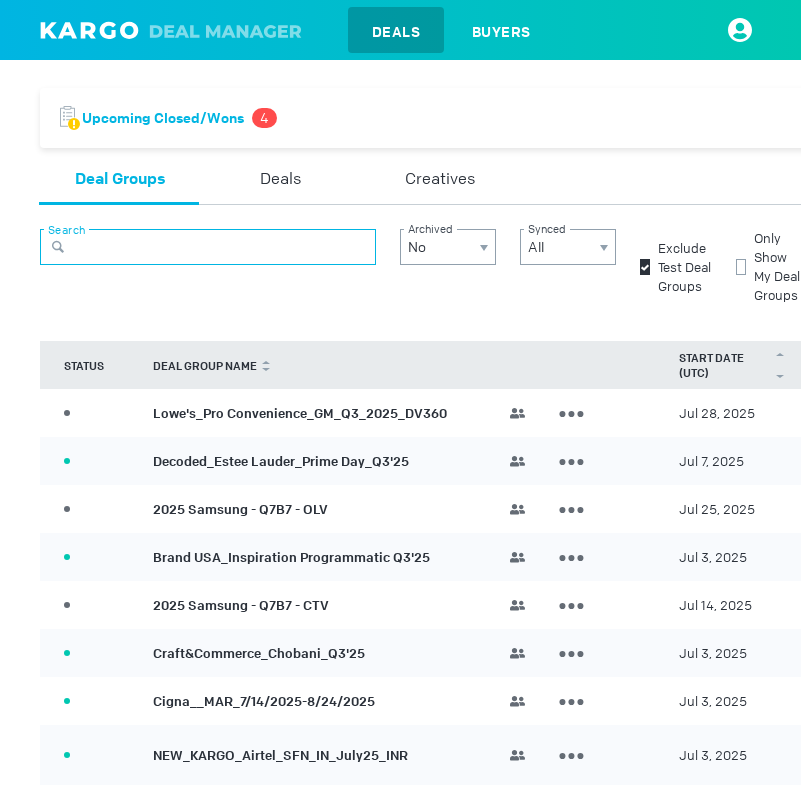 click at bounding box center (208, 247) 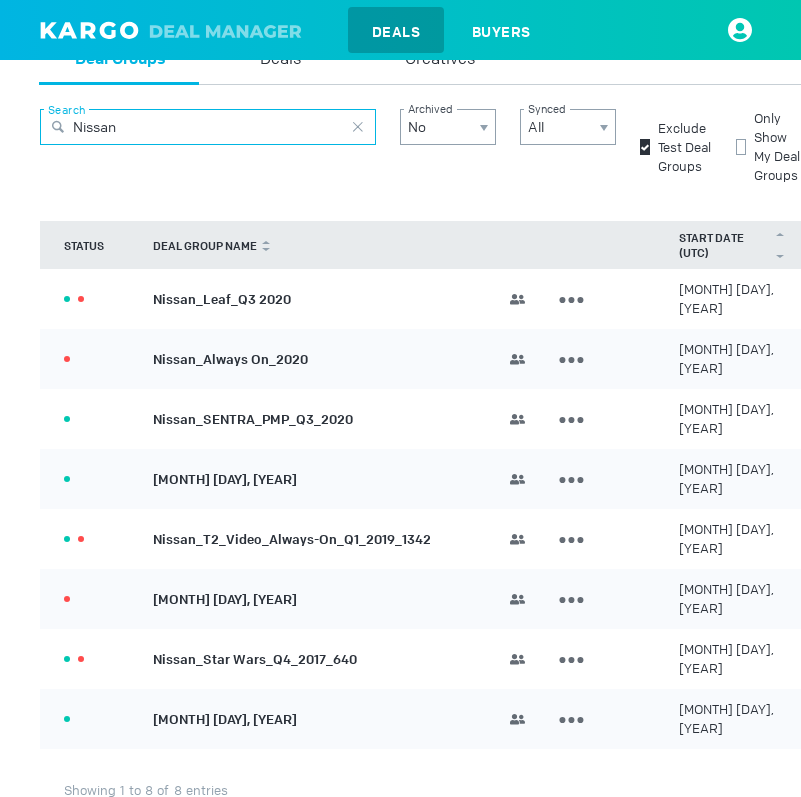 scroll, scrollTop: 121, scrollLeft: 0, axis: vertical 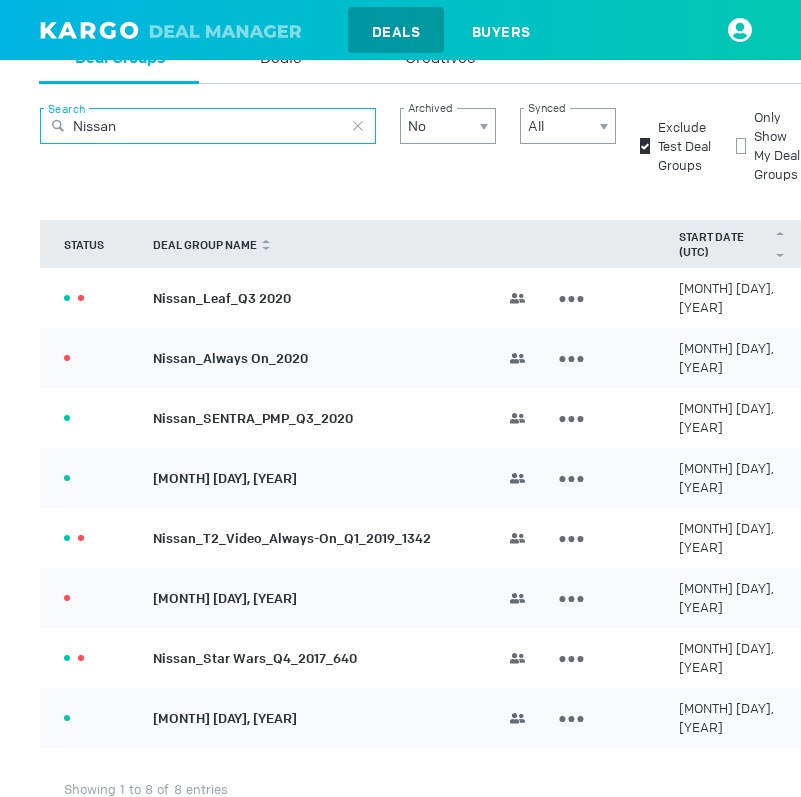 type on "Nissan" 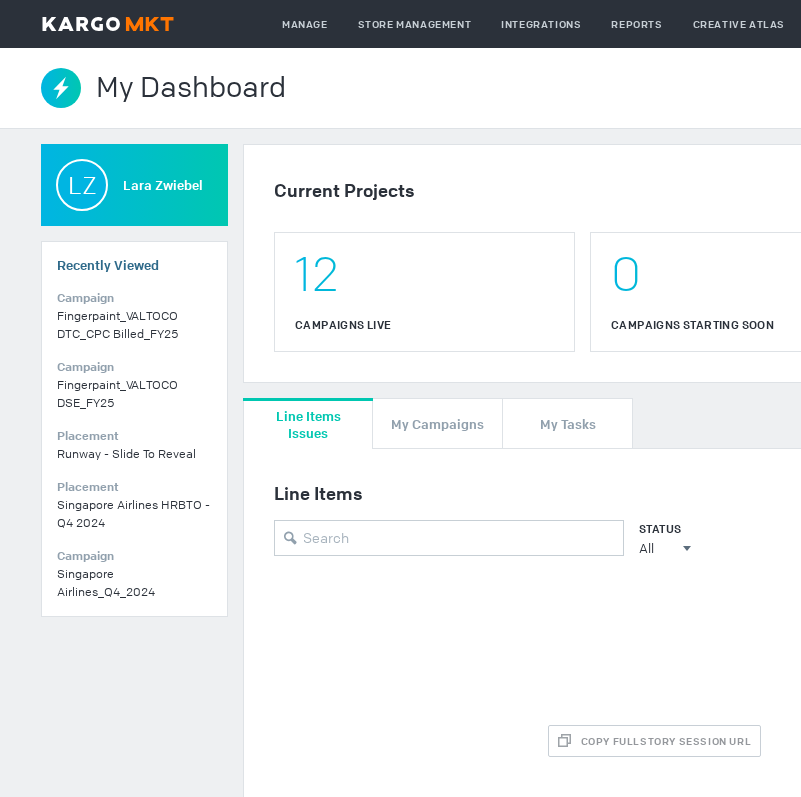 scroll, scrollTop: 0, scrollLeft: 0, axis: both 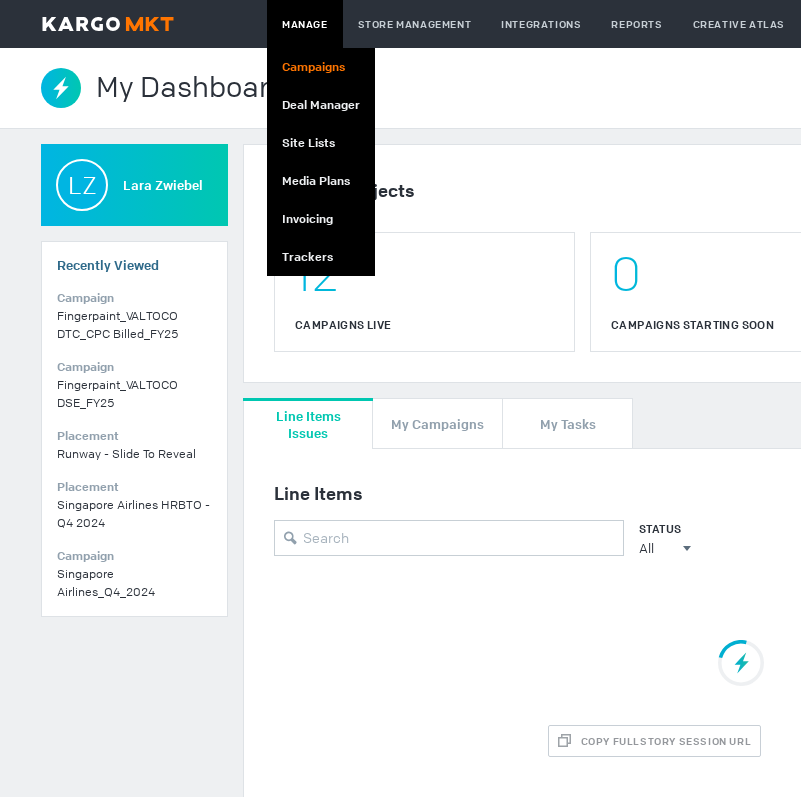 click on "Campaigns" at bounding box center (321, 67) 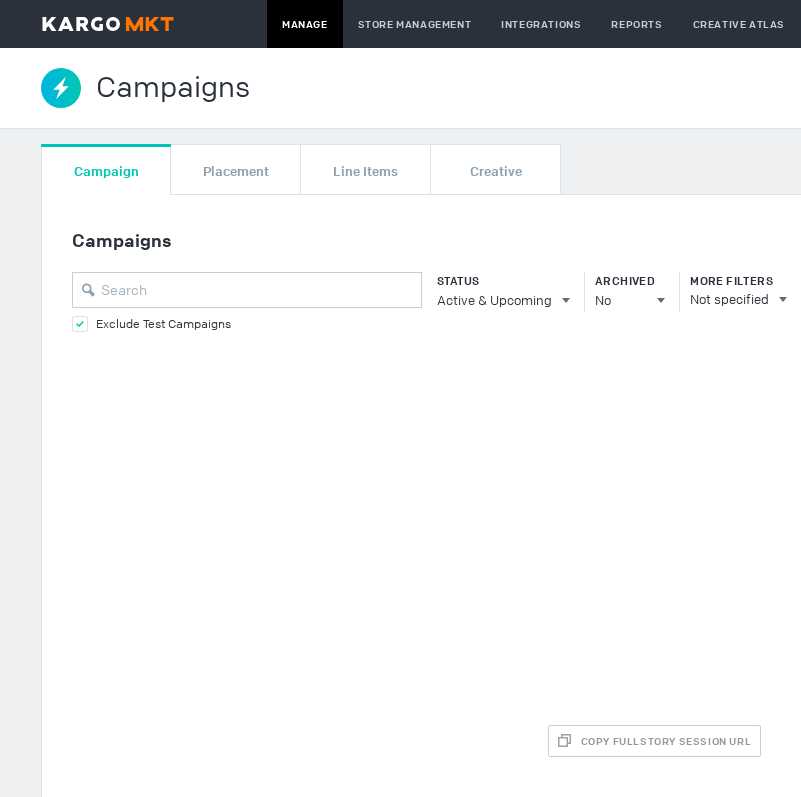 scroll, scrollTop: 0, scrollLeft: 0, axis: both 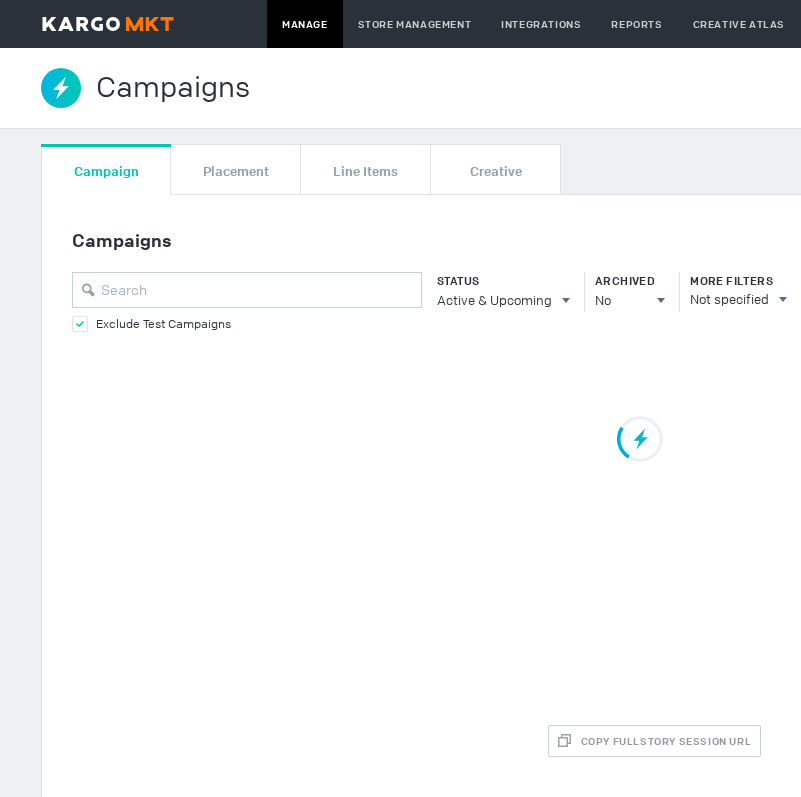 click on "Exclude Test Campaigns" at bounding box center [639, 324] 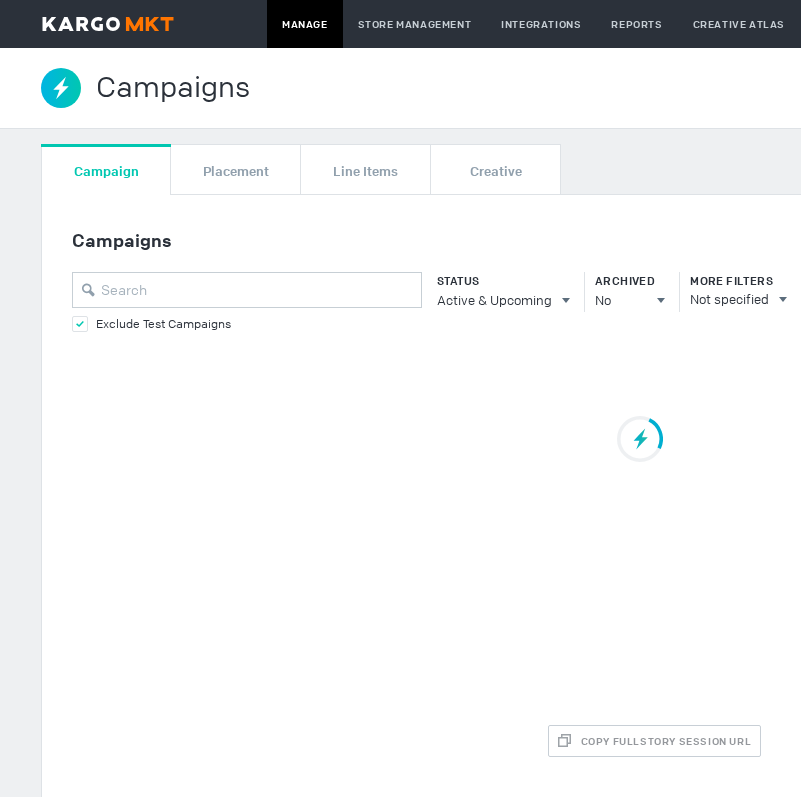 click at bounding box center (0, 0) 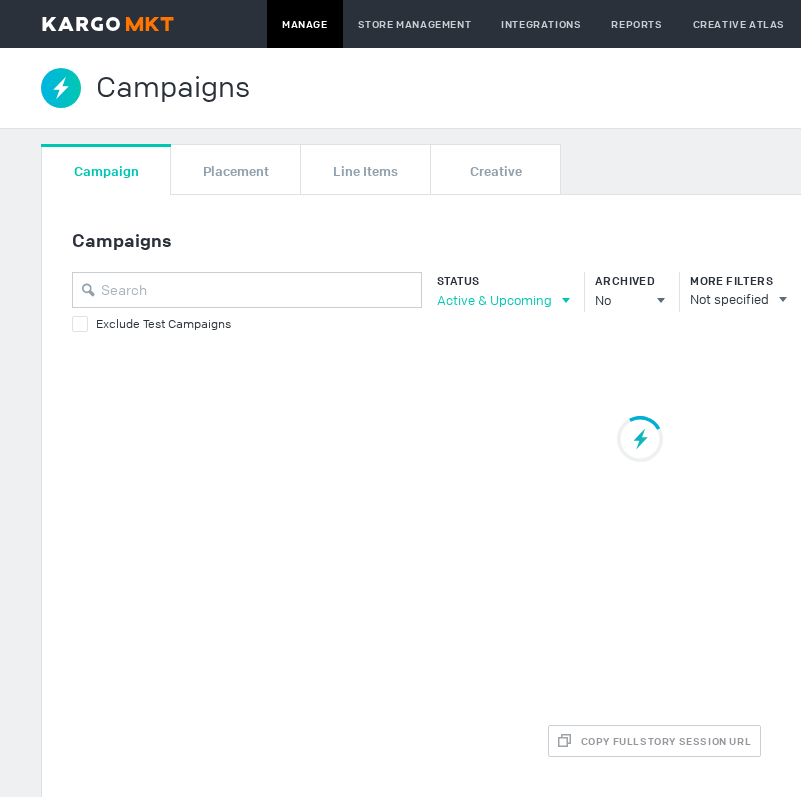 click on "Active & Upcoming" at bounding box center (494, 300) 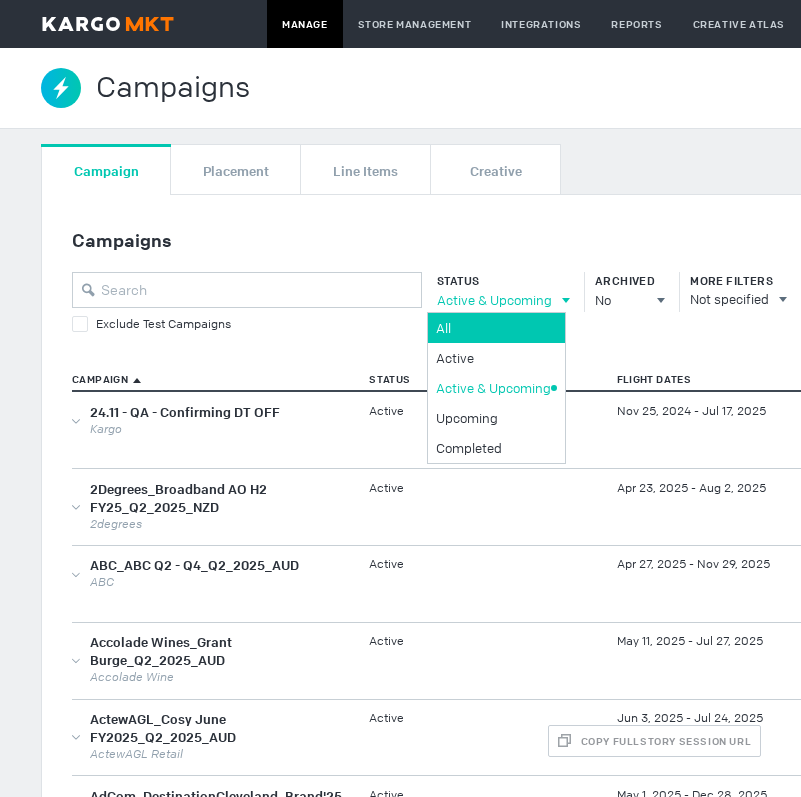 click on "All" at bounding box center [496, 328] 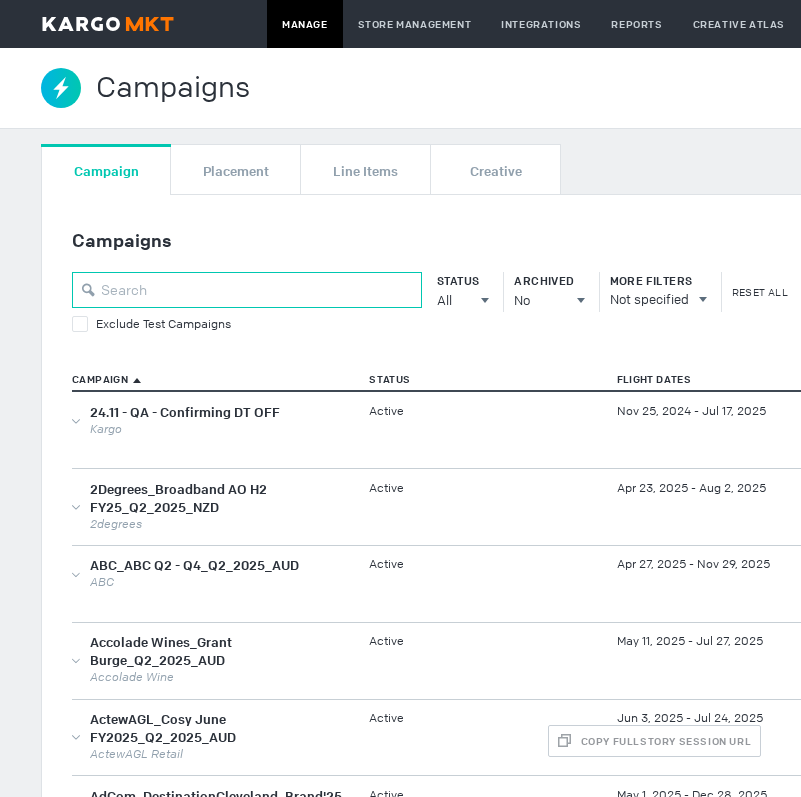click at bounding box center [247, 290] 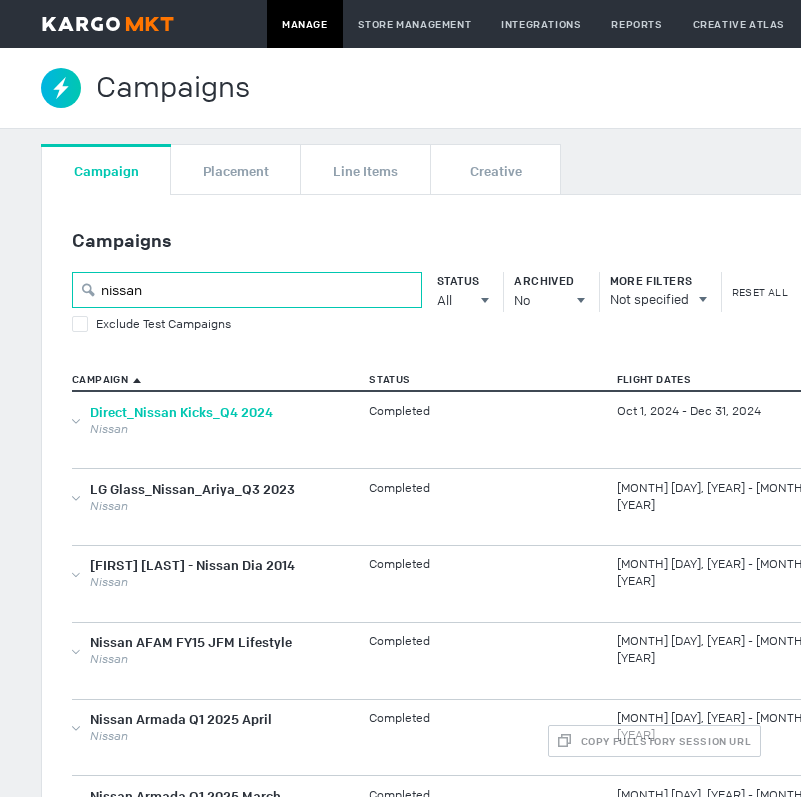 type on "nissan" 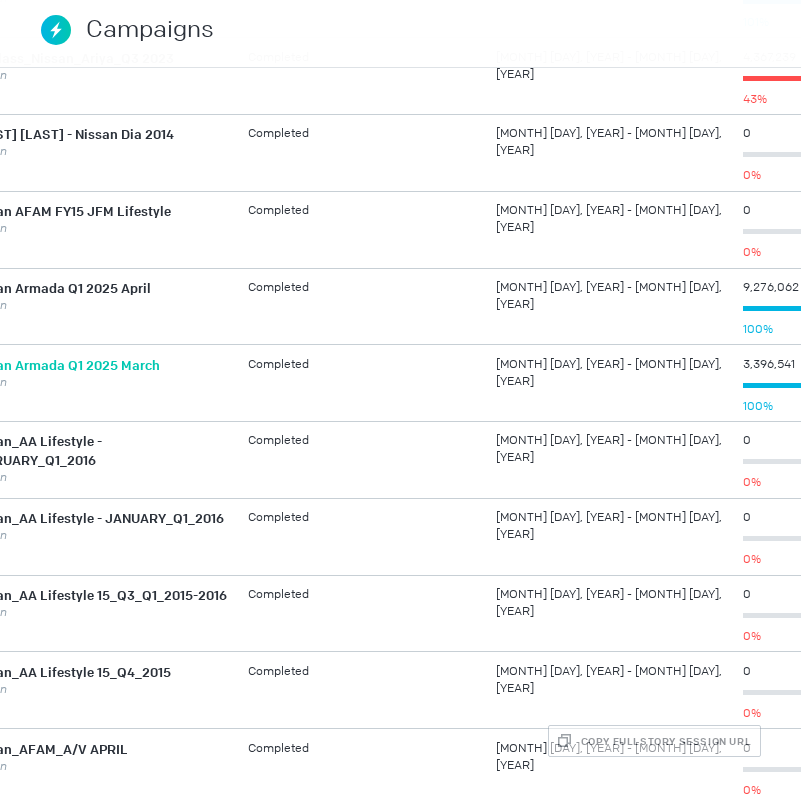 scroll, scrollTop: 431, scrollLeft: 0, axis: vertical 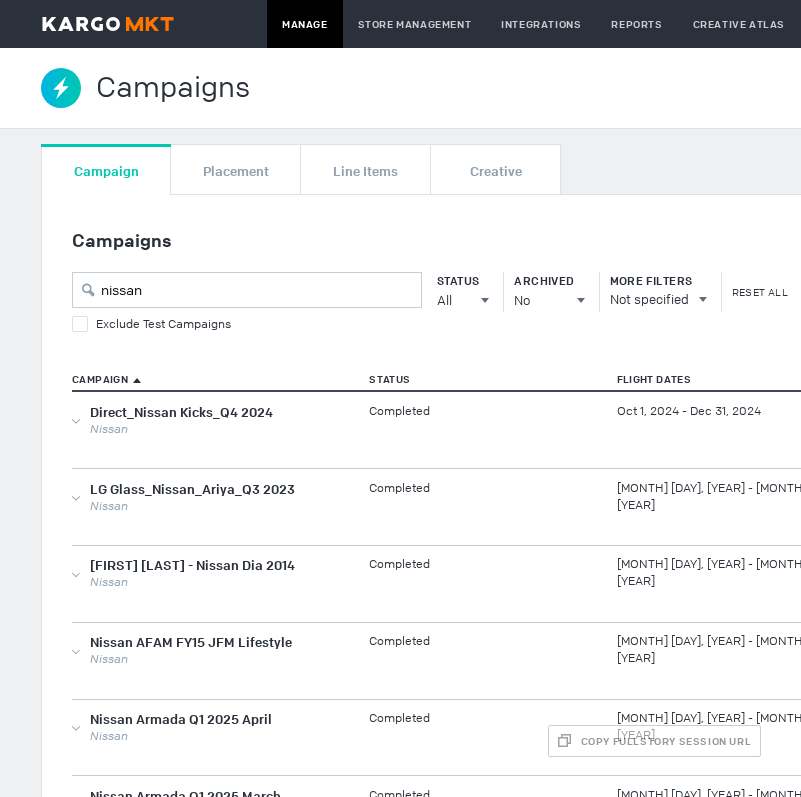click on "Campaigns Export   Add Campaign     nissan Status All All All Active Active & Upcoming Upcoming Completed Archived No All No Yes More Filters Not specified Reset All Exclude Test Campaigns Campaign Status Flight Dates Impressions Actions Showing 1 to 23 of 23 entries Direct_Nissan Kicks_Q4 2024 Nissan Completed Oct 1, 2024 - Dec 31, 2024 11,782,077 11,712,013   11,712,013 101%   Team   Actions LG Glass_Nissan_Ariya_Q3 2023 Nissan Completed Jul 1, 2023 - Aug 31, 2023 4,367,239 10,200,000   10,200,000 43%   Team   Actions Meredith Hispanic - Nissan Dia 2014 Nissan Completed Oct 1, 2014 - Oct 31, 2014 0 100,000   100,000 0%   Team   Actions Nissan AFAM FY15 JFM Lifestyle Nissan Completed Jan 1, 2015 - Feb 28, 2015 0 2,222,222   2,222,222 0%   Team   Actions Nissan Armada Q1 2025 April Nissan Completed Apr 1, 2025 - Apr 30, 2025 9,276,062 9,250,000   9,250,000 100%   Team   Actions Nissan Armada Q1 2025 March Nissan Completed Mar 1, 2025 - Mar 31, 2025 3,396,541 3,402,350   3,402,350 100%   Team   Actions Nissan" at bounding box center (639, 1215) 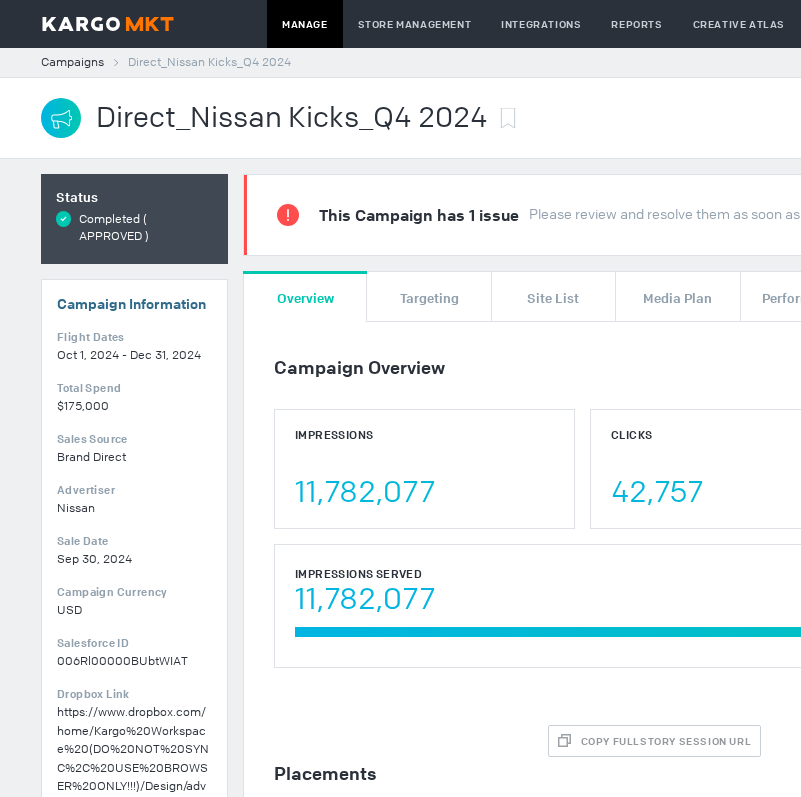 scroll, scrollTop: 0, scrollLeft: 0, axis: both 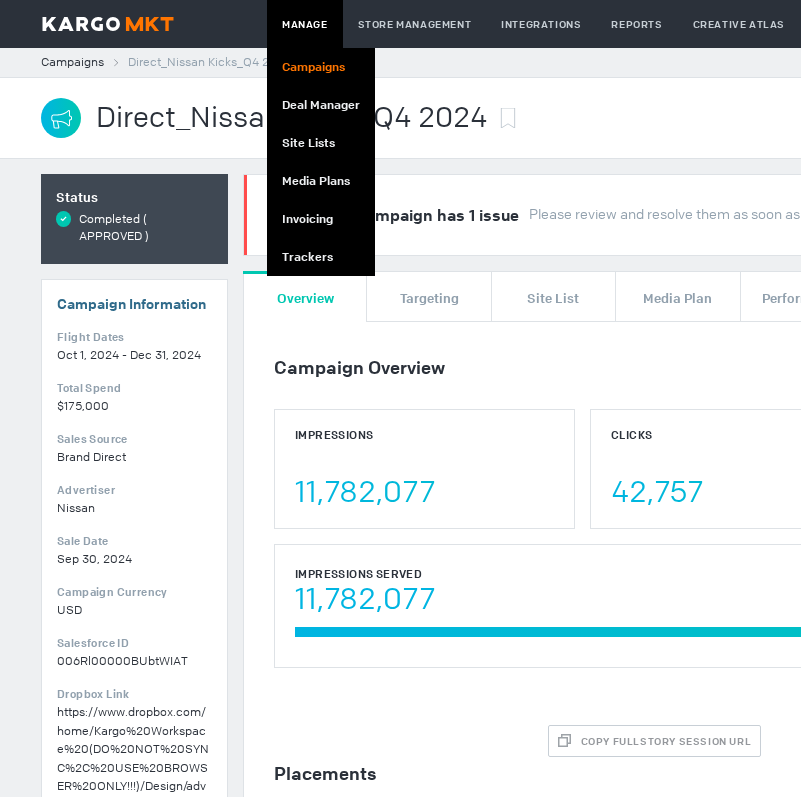 click on "Campaigns" at bounding box center (321, 67) 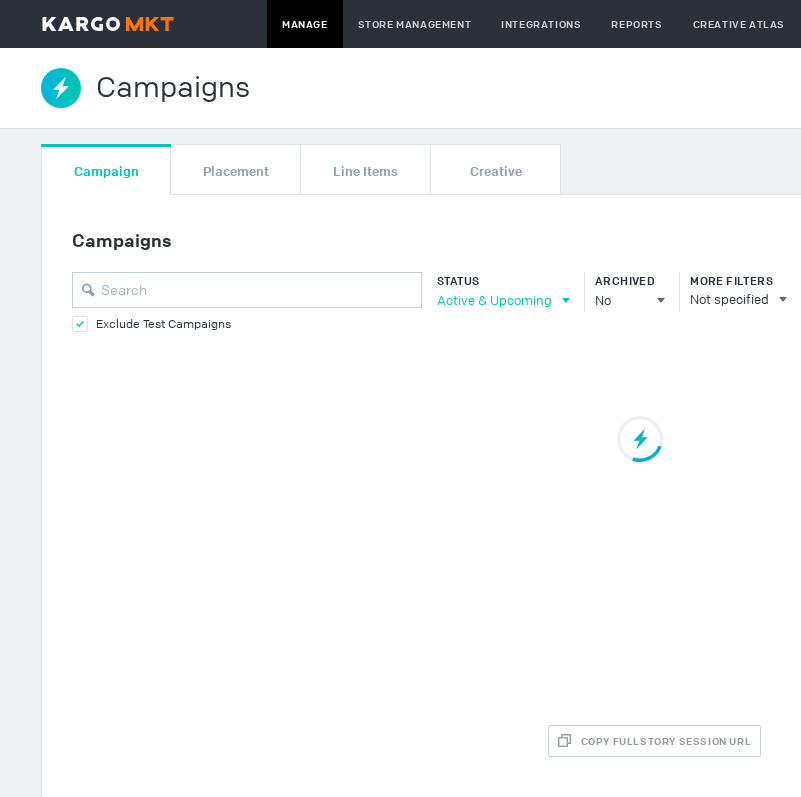 click on "Active & Upcoming" at bounding box center [494, 300] 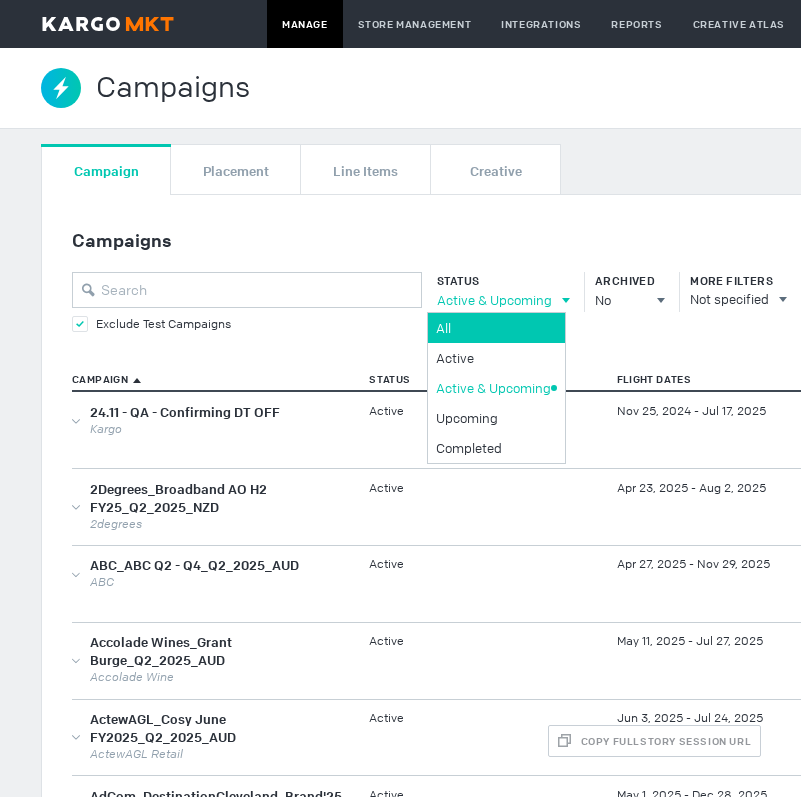 click on "All" at bounding box center (493, 328) 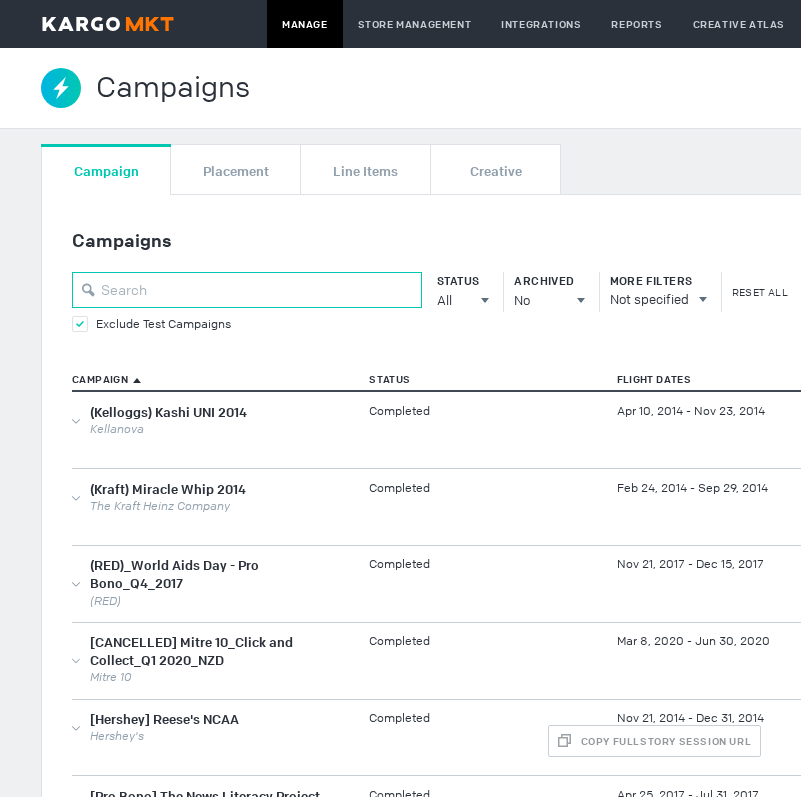 click at bounding box center [247, 290] 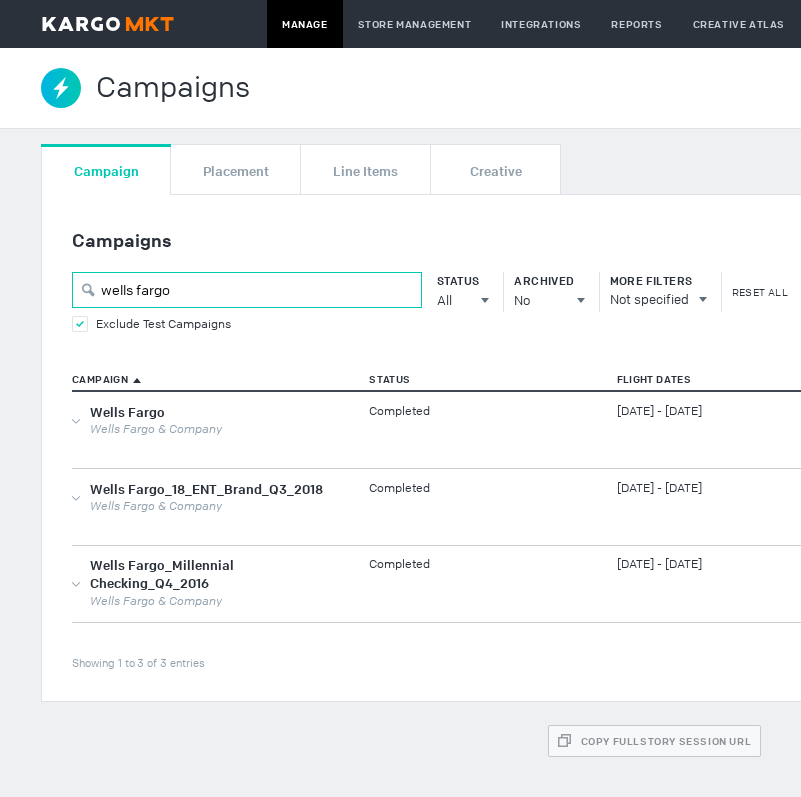 type on "wells fargo" 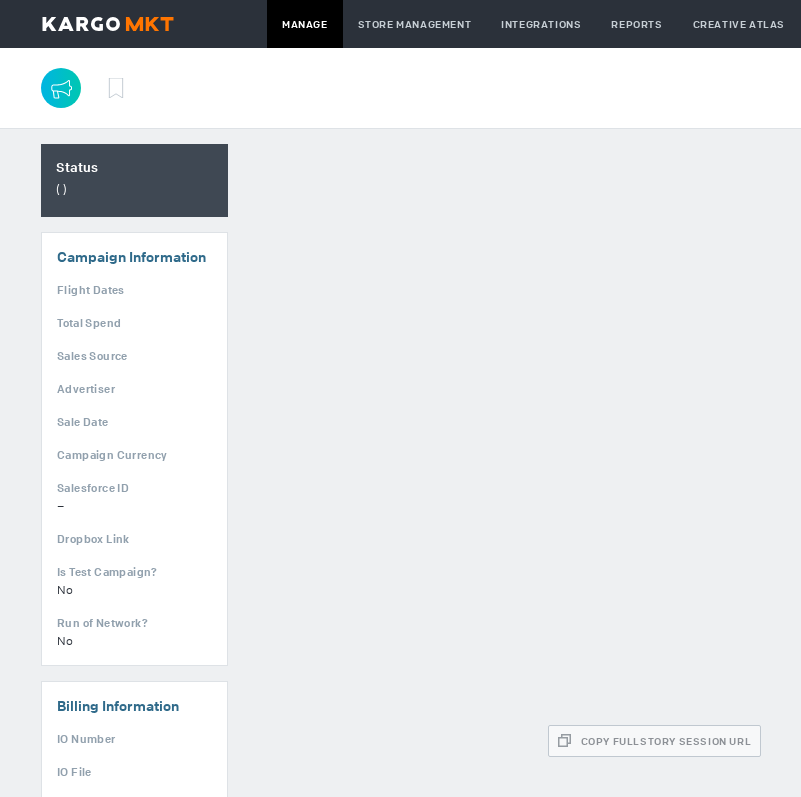 scroll, scrollTop: 0, scrollLeft: 0, axis: both 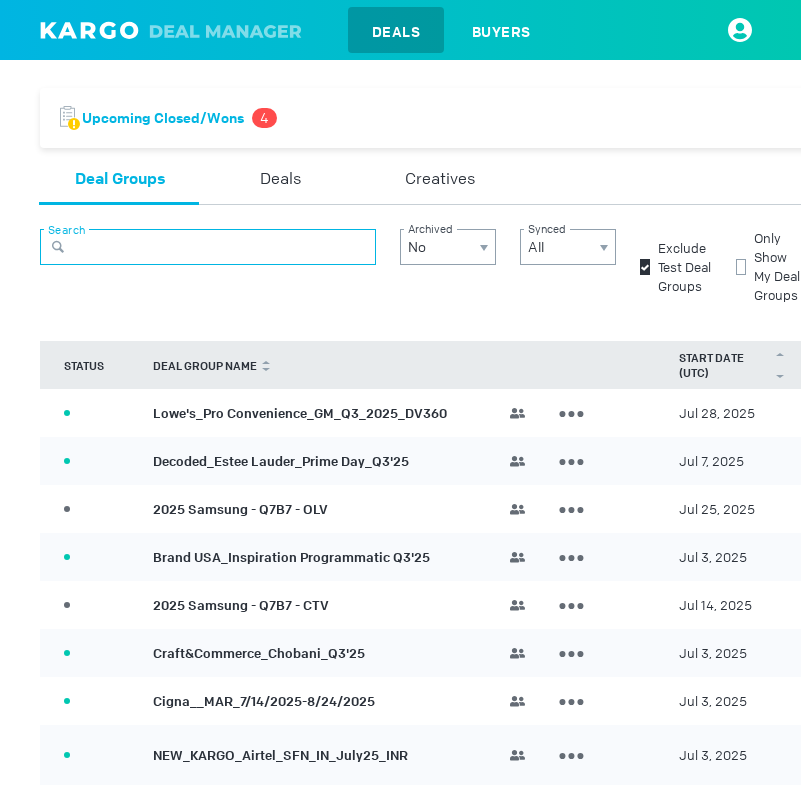 click at bounding box center [208, 247] 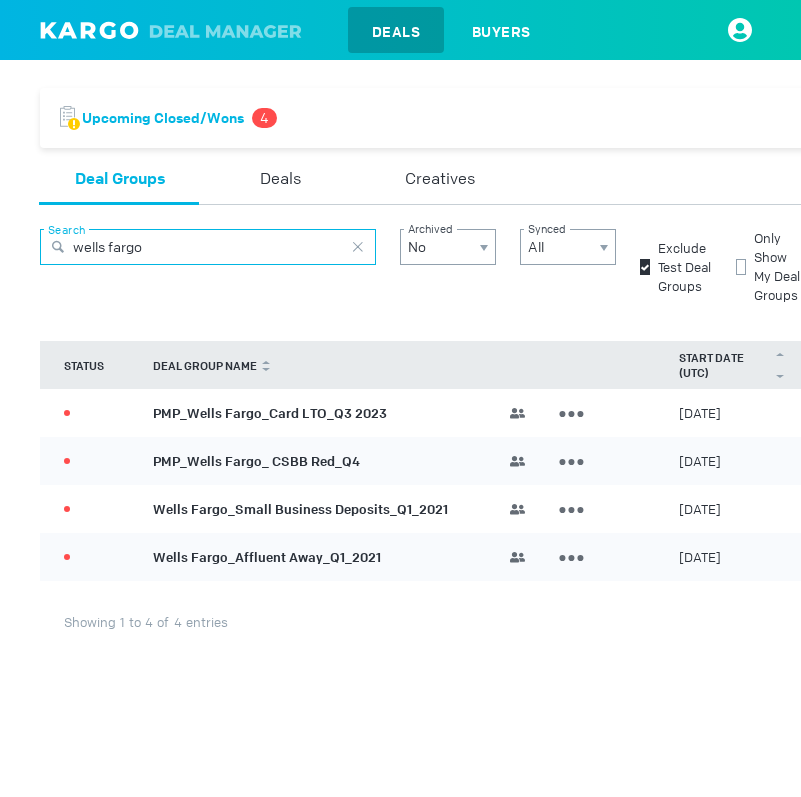 scroll, scrollTop: 0, scrollLeft: 53, axis: horizontal 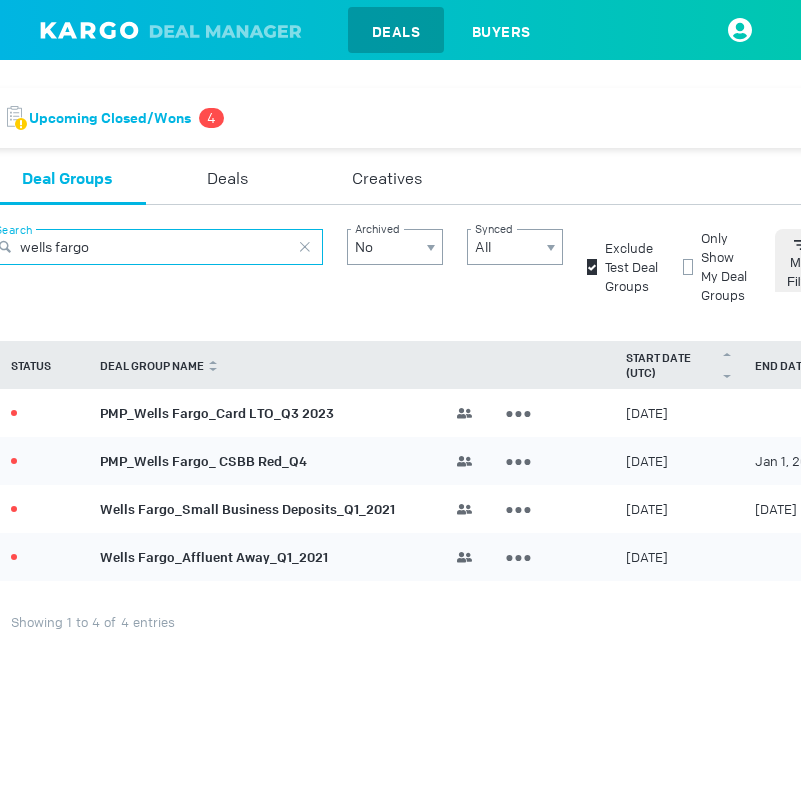 type on "wells fargo" 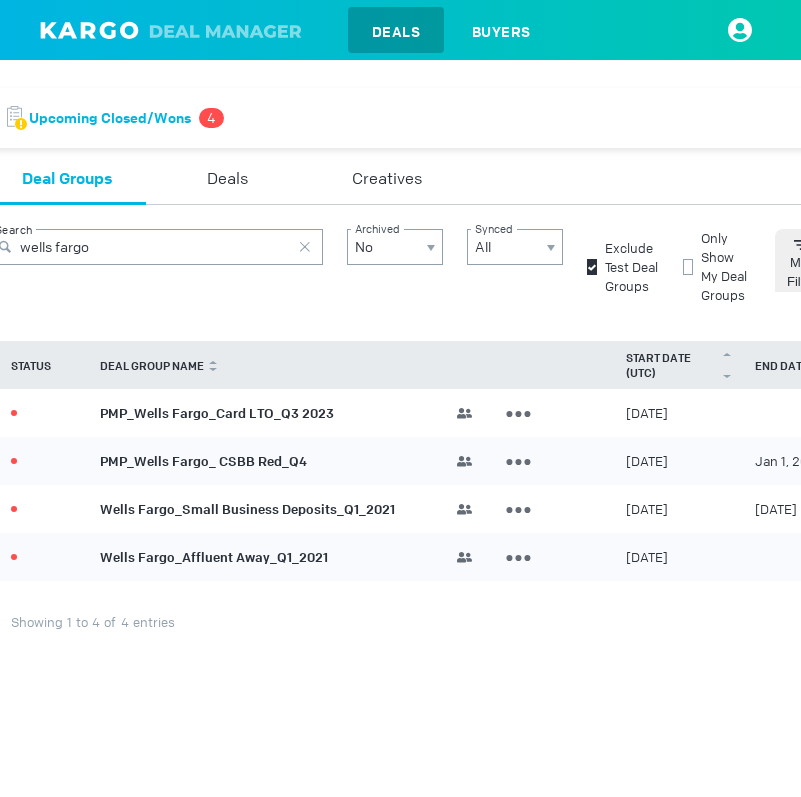 click on "PMP_Wells Fargo_Card LTO_Q3 2023" at bounding box center (217, 412) 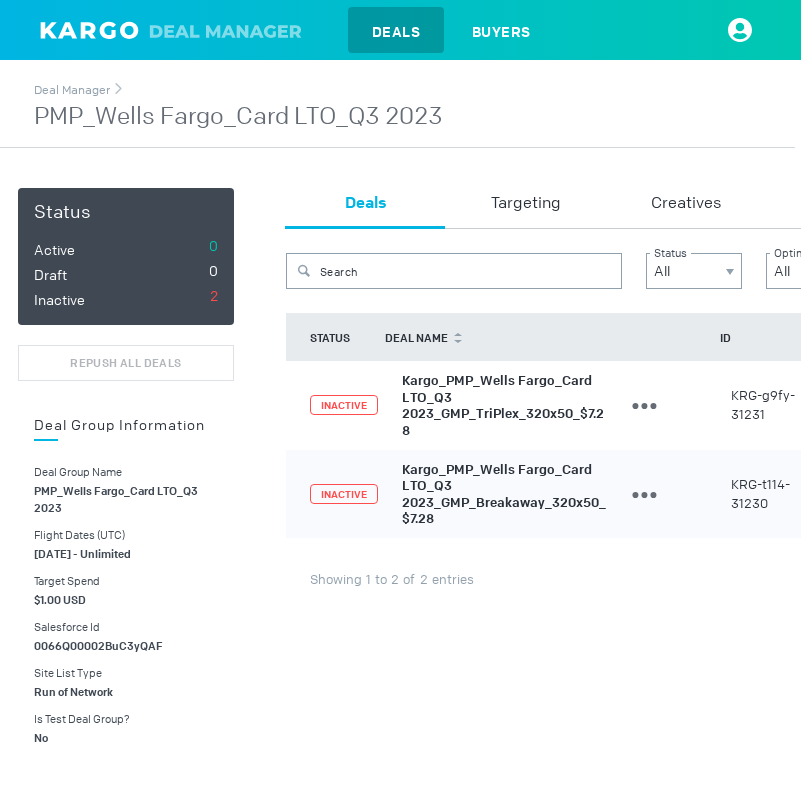scroll, scrollTop: 0, scrollLeft: 529, axis: horizontal 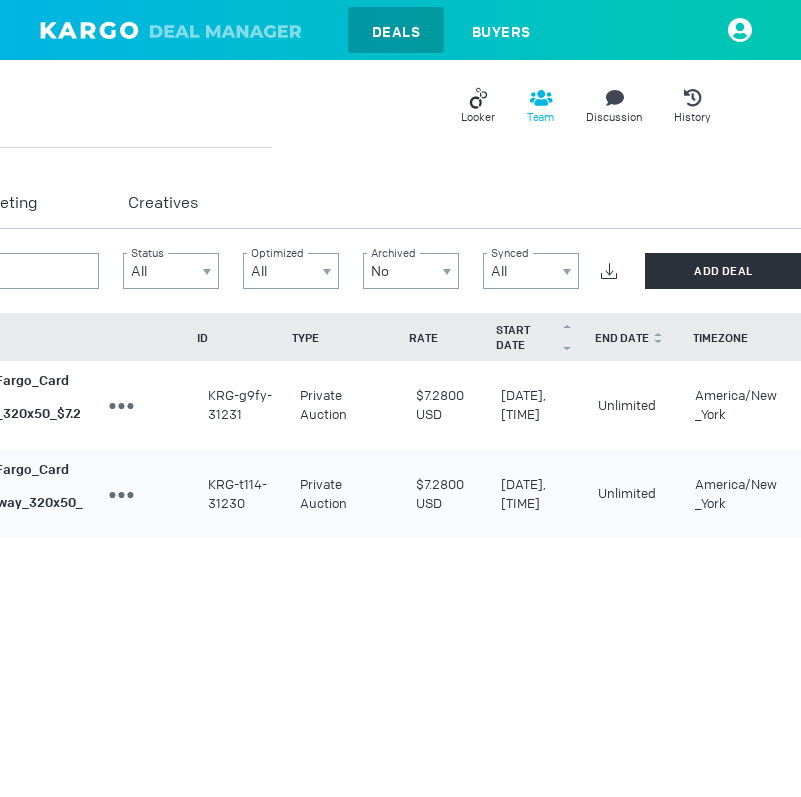 click at bounding box center [474, 103] 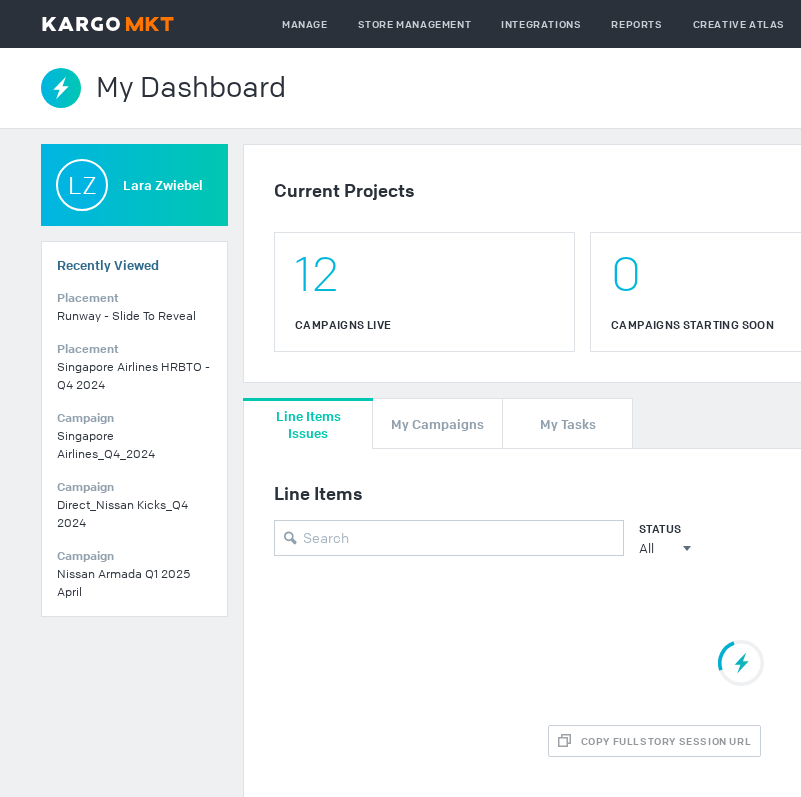 scroll, scrollTop: 0, scrollLeft: 0, axis: both 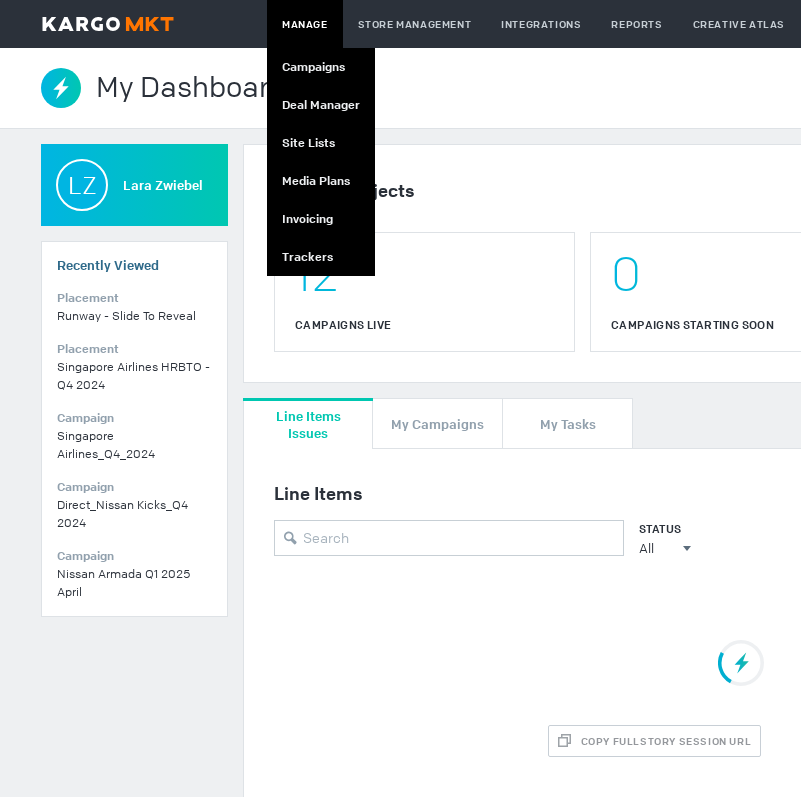 click on "Manage" at bounding box center (305, 24) 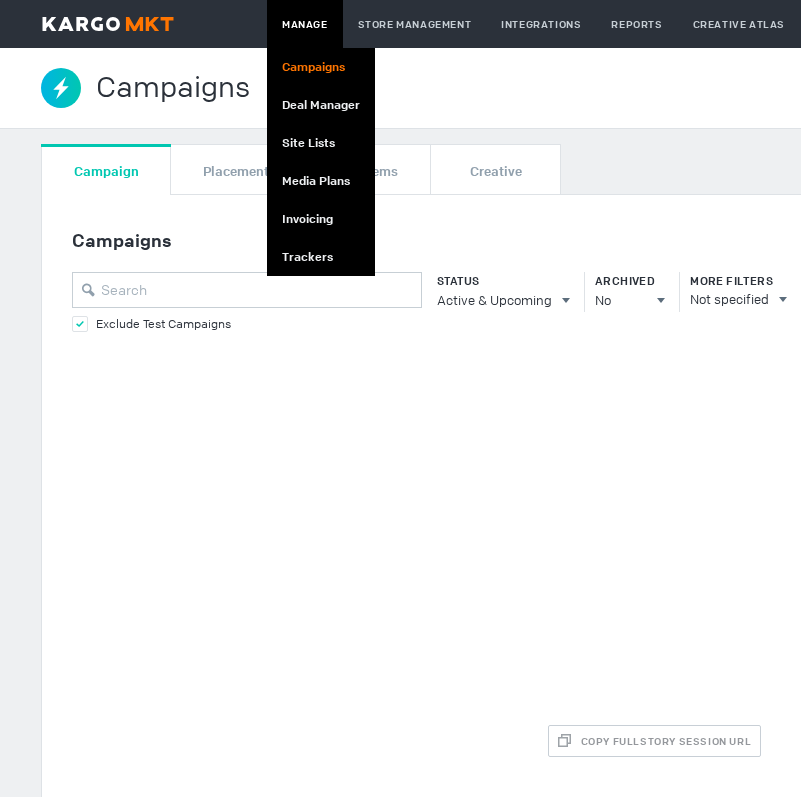 scroll, scrollTop: 0, scrollLeft: 0, axis: both 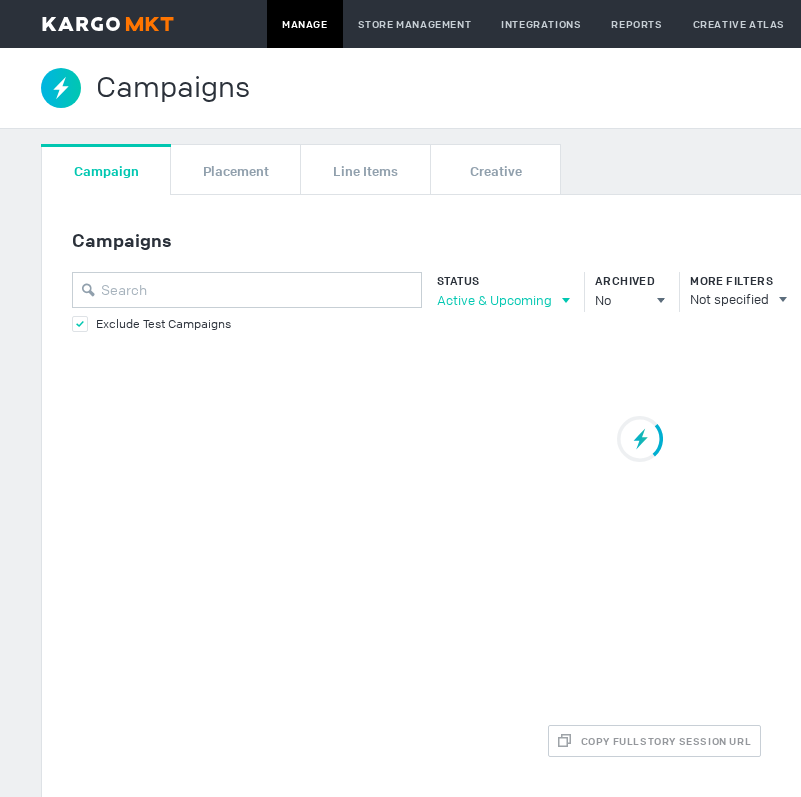click on "Active & Upcoming" at bounding box center (494, 300) 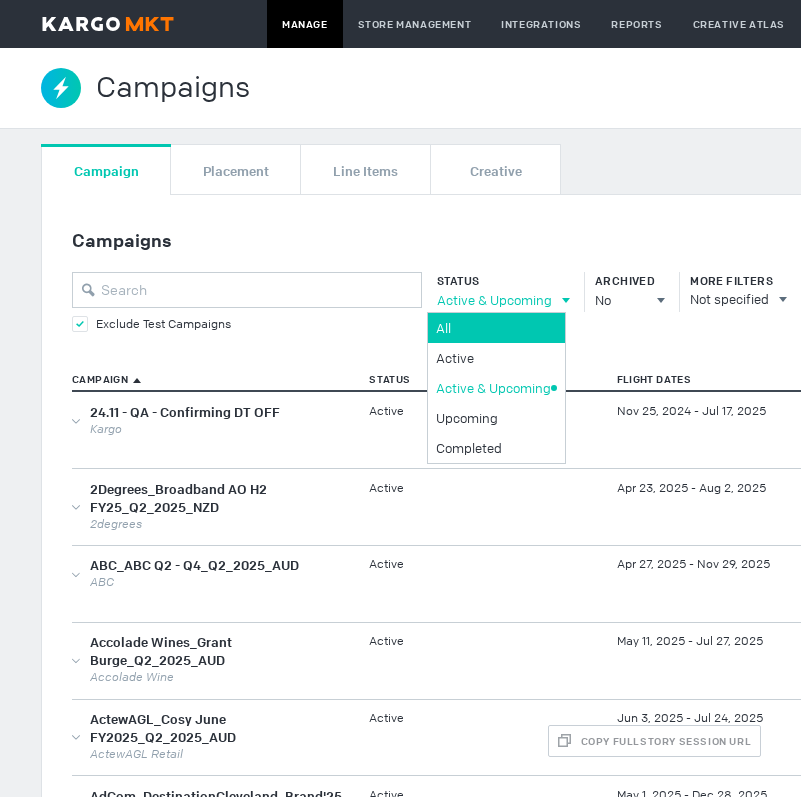 click on "All" at bounding box center (493, 328) 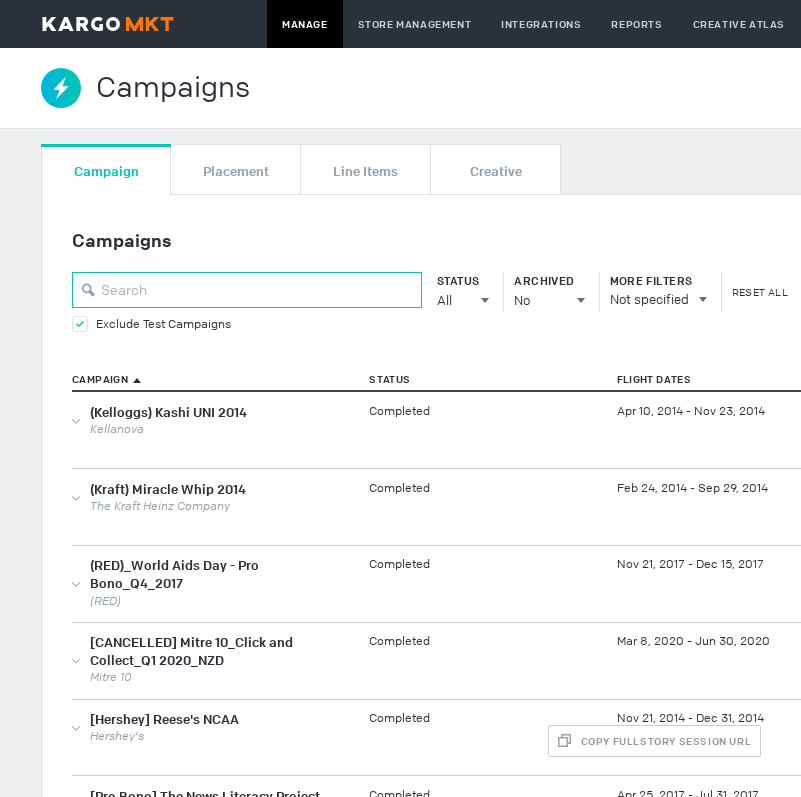 click at bounding box center [247, 290] 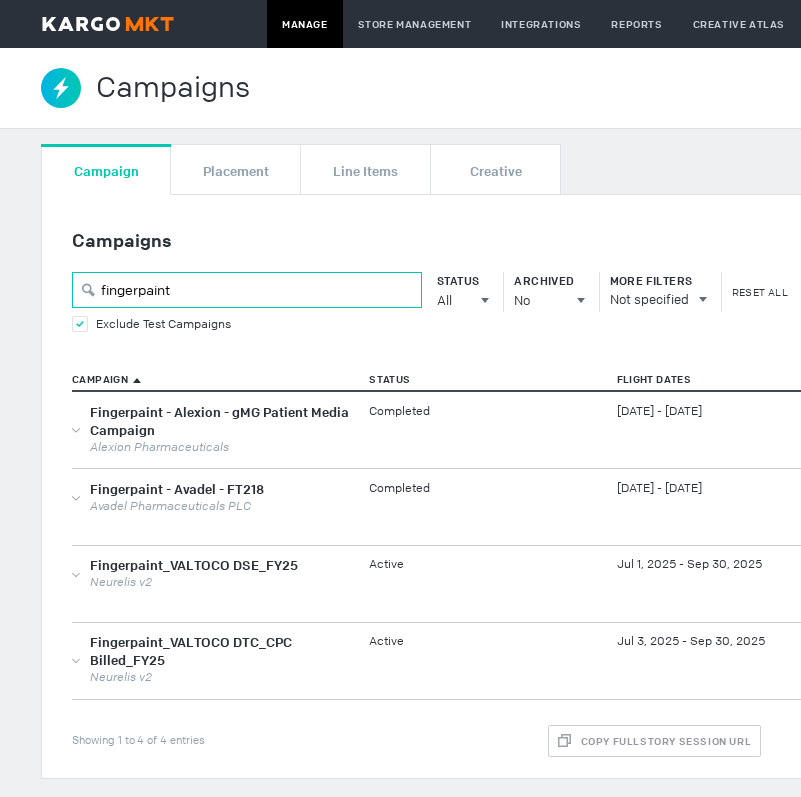 scroll, scrollTop: 1, scrollLeft: 0, axis: vertical 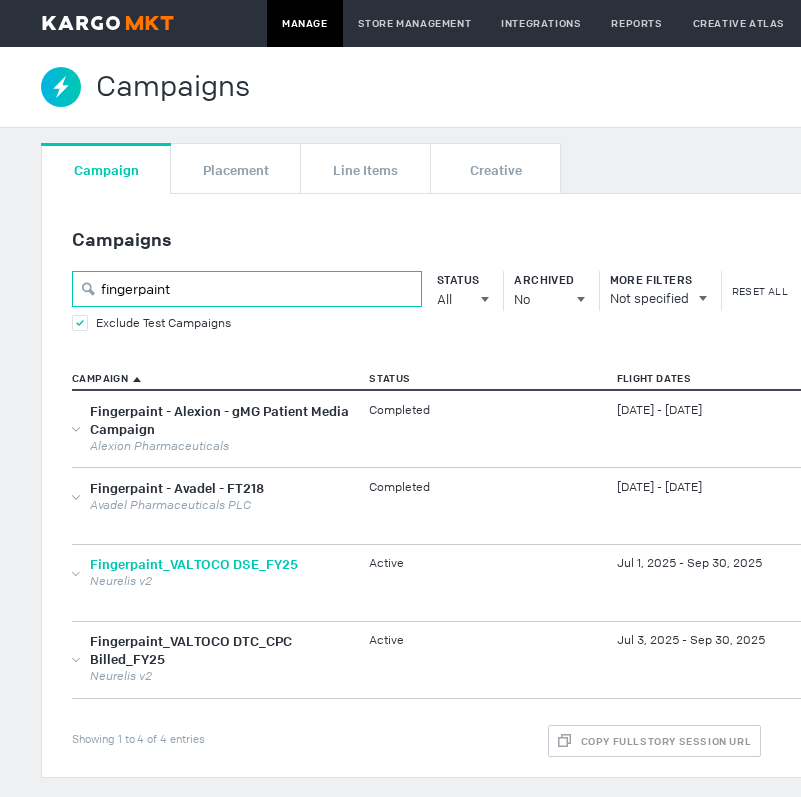 type on "fingerpaint" 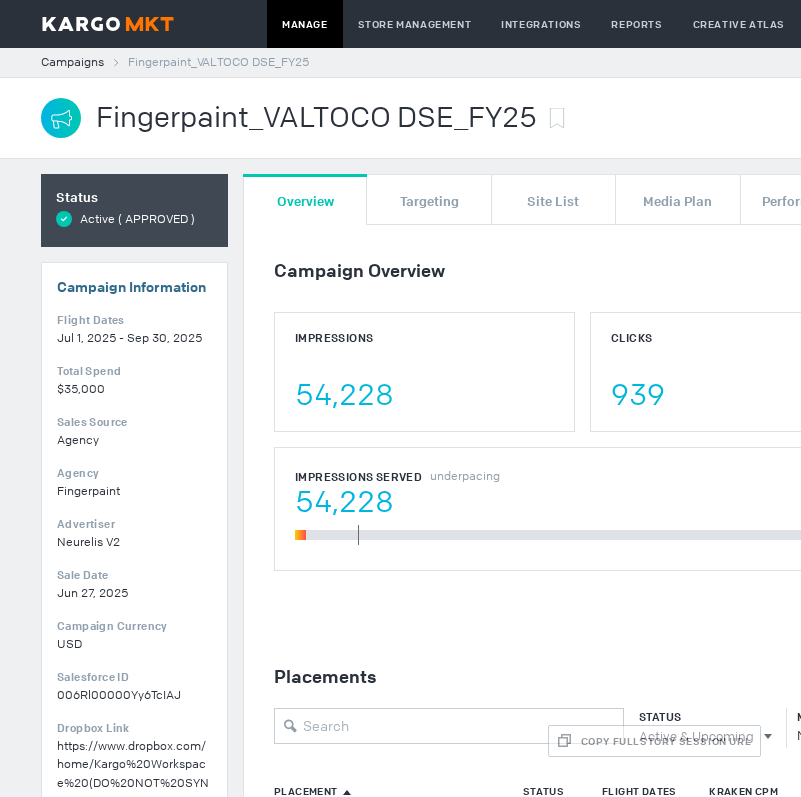 scroll, scrollTop: 0, scrollLeft: 0, axis: both 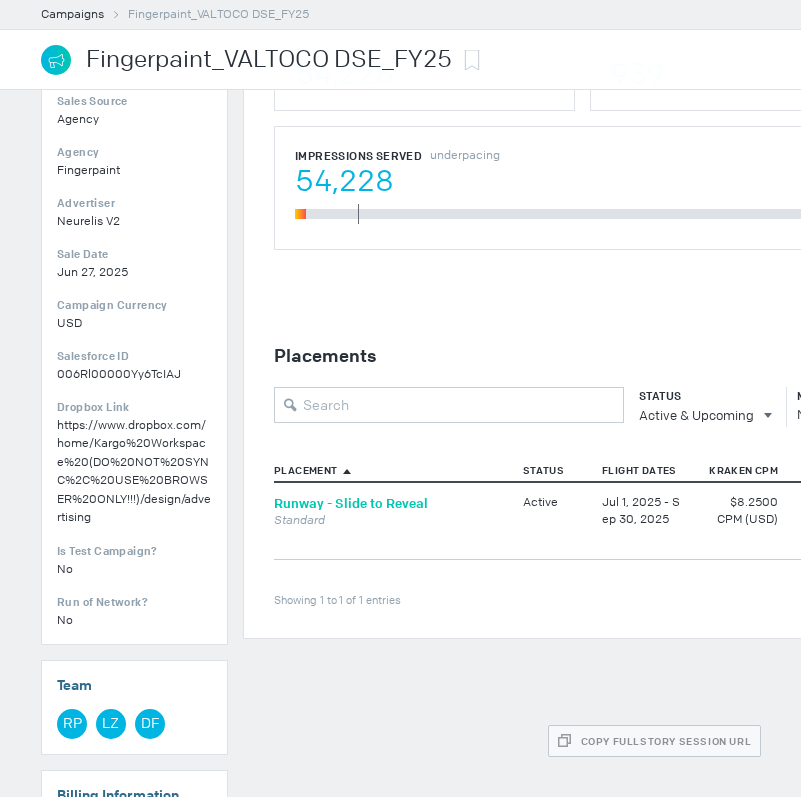 click on "Runway - Slide to Reveal" at bounding box center [351, 503] 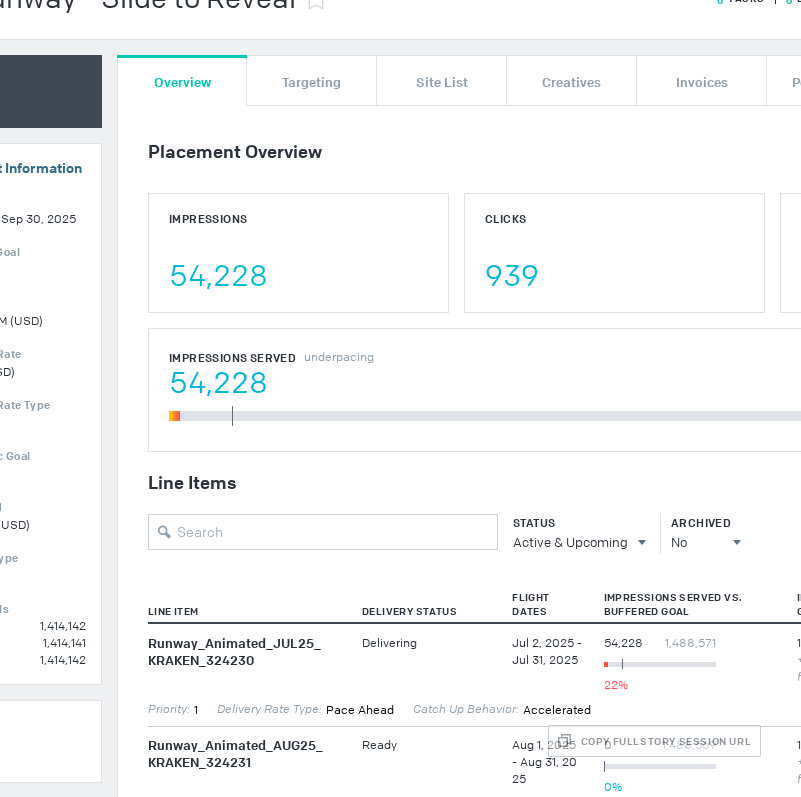 scroll, scrollTop: 133, scrollLeft: 126, axis: both 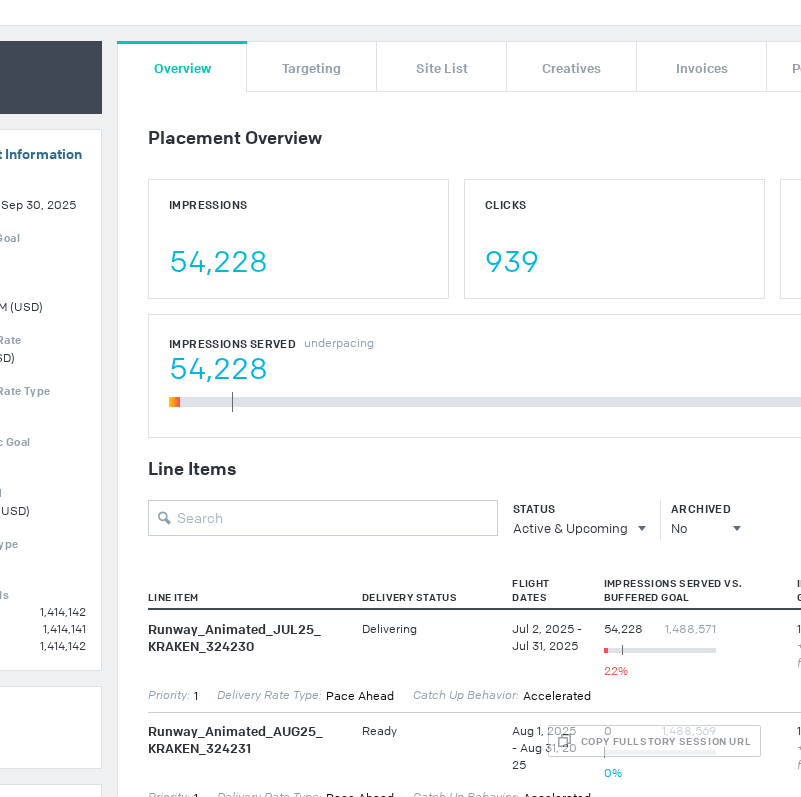 click on "0 line items failed to push Line Item Error This Placement has 0 issues Please review and resolve them as soon as possible You have 0 tasks due Overview Targeting Site List Creatives Invoices Performance Placement Overview Impressions 54,228  Clicks 939  CTR 1.73% Impressions Served underpacing Impression Goal: 4,242,425 54,228 18.21%   297,815 Line Items   Add Line Item     Status Active & Upcoming All All Active Active & Upcoming Upcoming Completed Archived No All No Yes Line Item Delivery Status Flight Dates Impressions Served vs. Buffered Goal Impression Goal ECPM Projection of what the final average CPM will be when the line item has completed. CTR Sync Actions Showing 1 to 3 of 3 entries Runway_ Animated_ JUL25_ KRAKEN_ 324230 Custom Site List Delivering [DATE] - [DATE] 54,228 1,488,571   241,687 22% 1,414,142 +5.00% buffer 7.84 USD 1.73% Synced This item is synced with the Ad Server   Actions Priority: 1   Delivery Rate Type: Pace Ahead   Catch Up Behavior: accelerated Runway_ Animated_ 0" at bounding box center [614, 521] 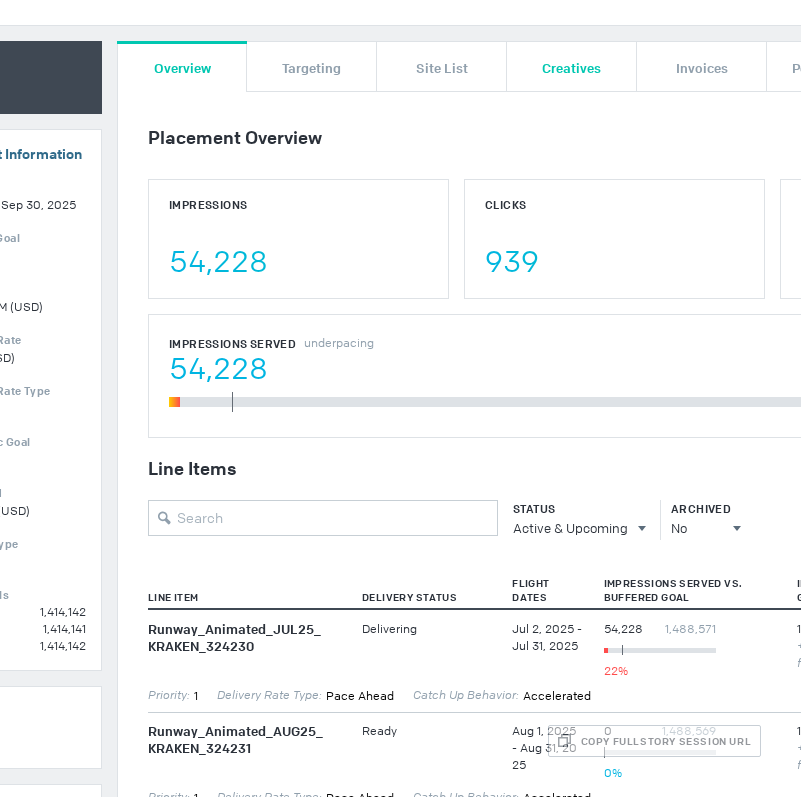 click on "Creatives" at bounding box center (571, 67) 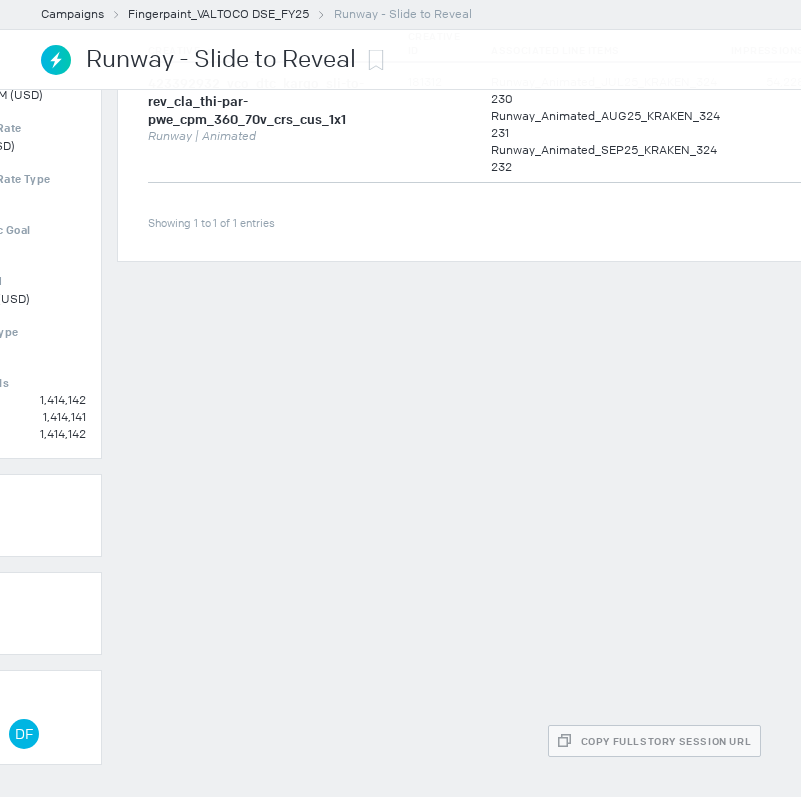 scroll, scrollTop: 0, scrollLeft: 126, axis: horizontal 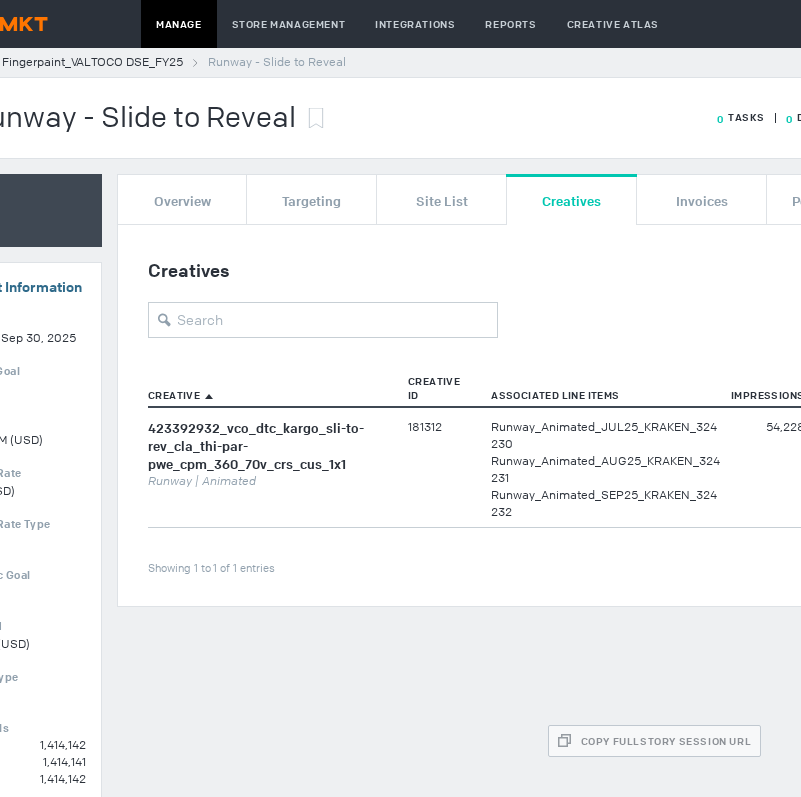 click on "423392932_vco_dtc_kargo_sli-to-rev_cla_thi-par-pwe_cpm_360_70v_crs_cus_1x1" at bounding box center (268, 446) 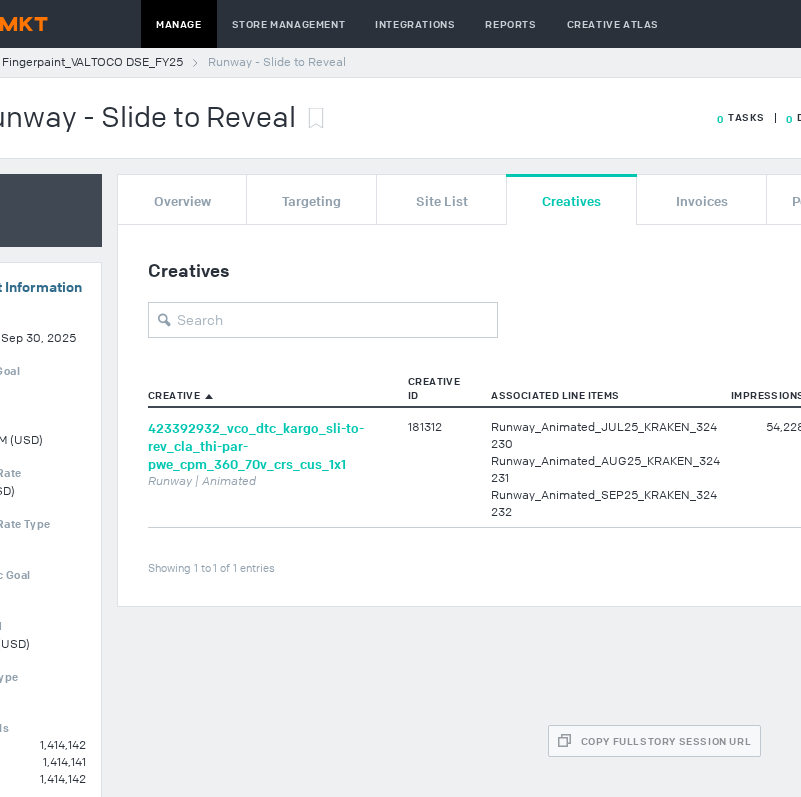 click on "423392932_vco_dtc_kargo_sli-to-rev_cla_thi-par-pwe_cpm_360_70v_crs_cus_1x1" at bounding box center [256, 446] 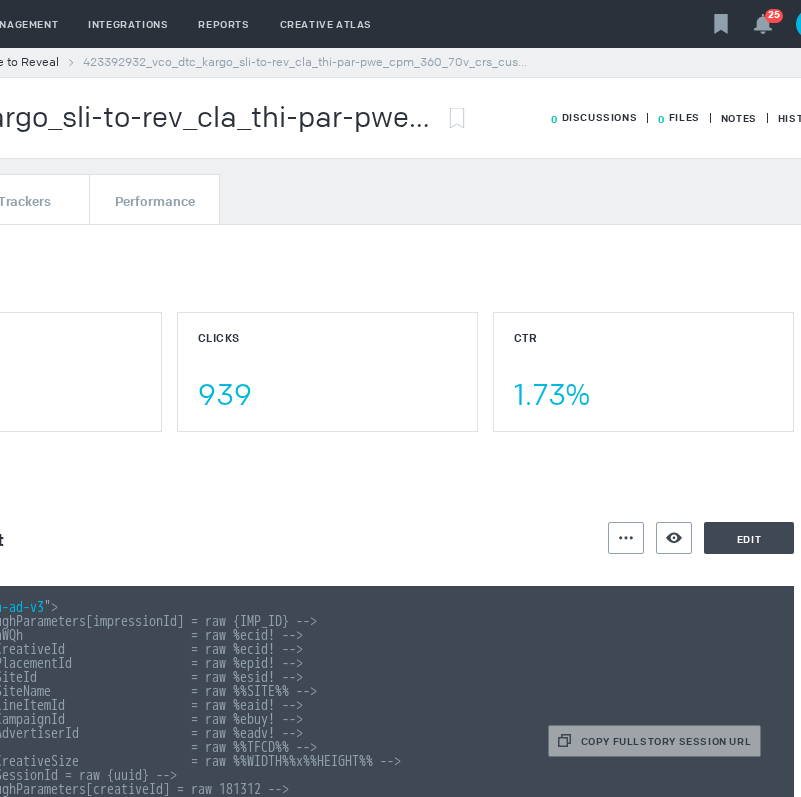 scroll, scrollTop: 0, scrollLeft: 479, axis: horizontal 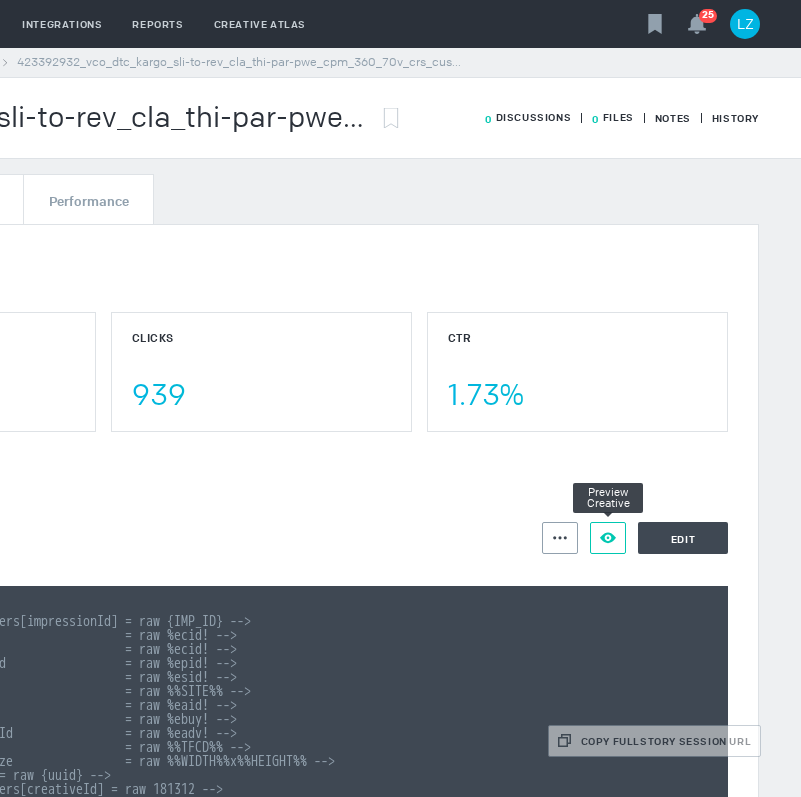 click at bounding box center (560, 538) 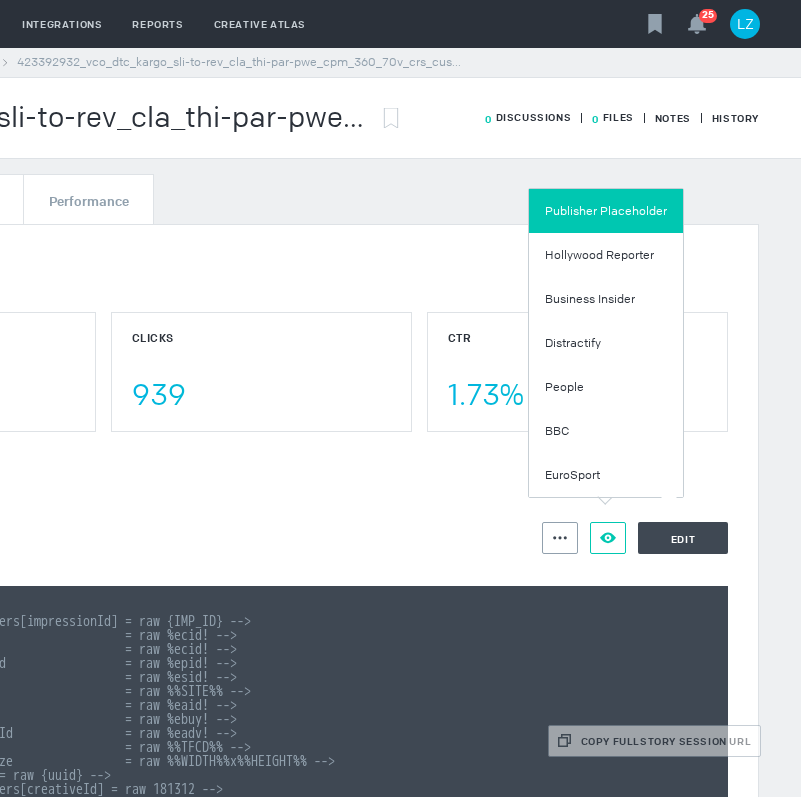 click on "Publisher Placeholder" at bounding box center [606, 211] 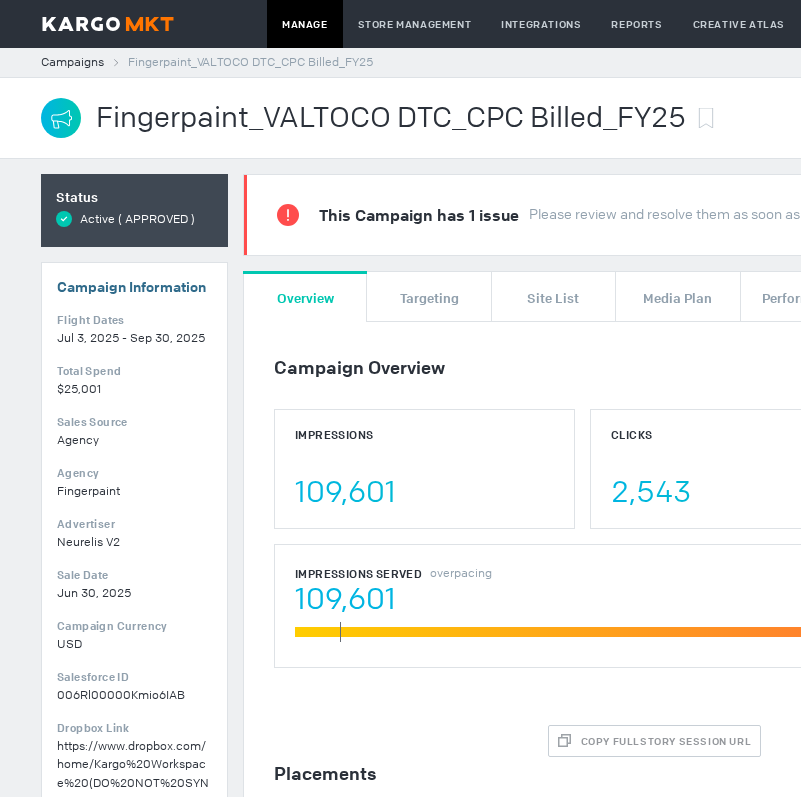 scroll, scrollTop: 0, scrollLeft: 0, axis: both 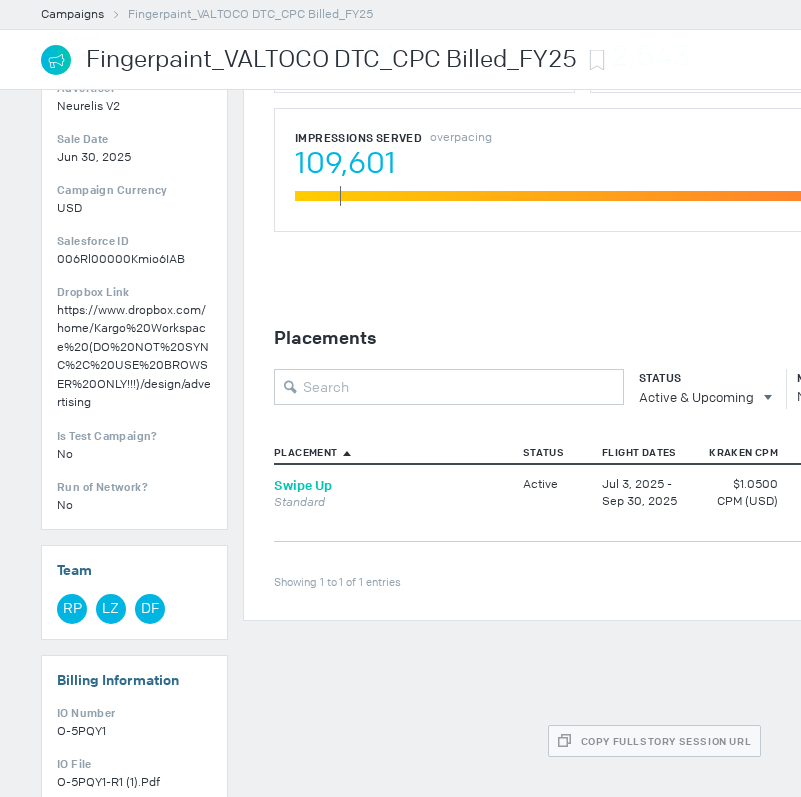 click on "Swipe Up" at bounding box center [303, 485] 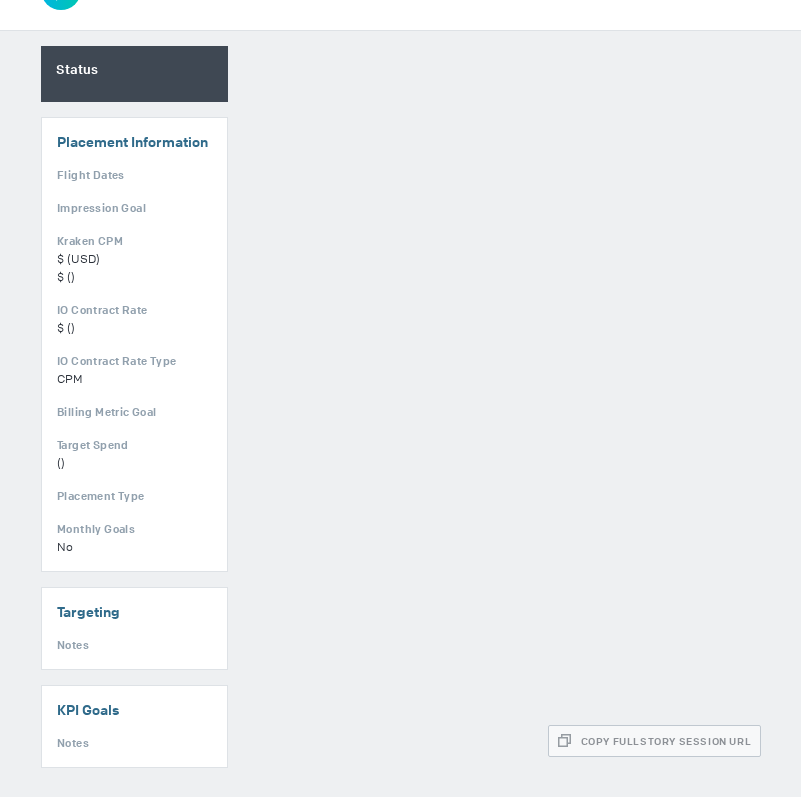 scroll, scrollTop: 0, scrollLeft: 0, axis: both 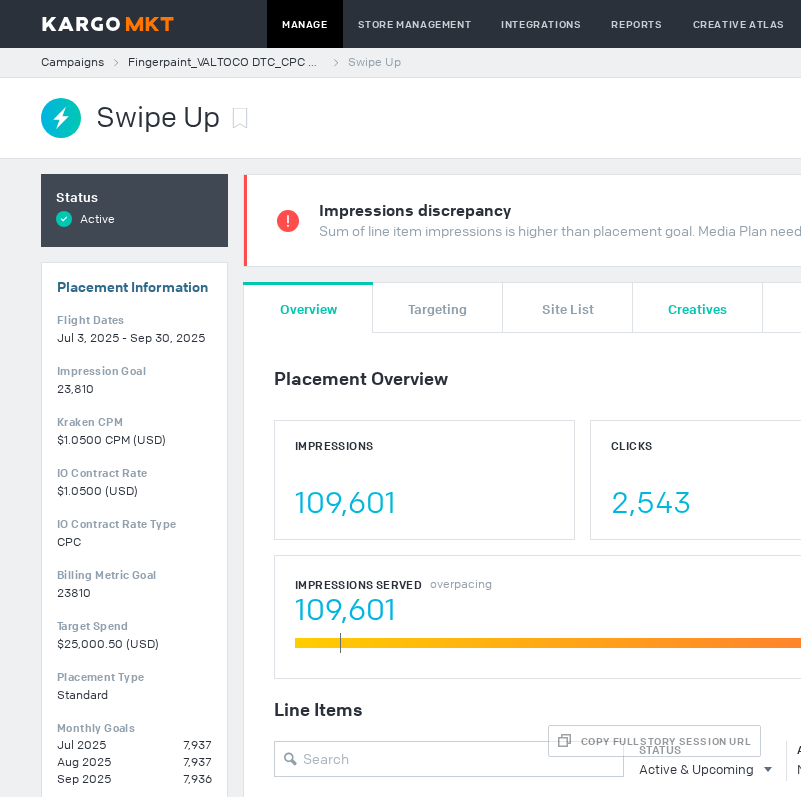 click on "Creatives" at bounding box center (697, 308) 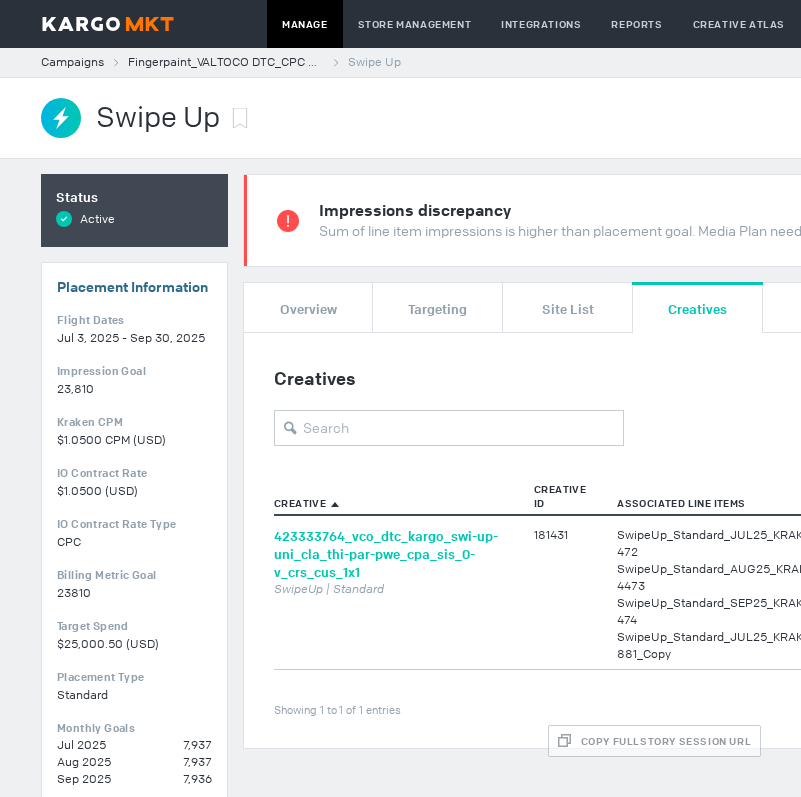 click on "423333764_vco_dtc_kargo_swi-up-uni_cla_thi-par-pwe_cpa_sis_0-v_crs_cus_1x1" at bounding box center (386, 554) 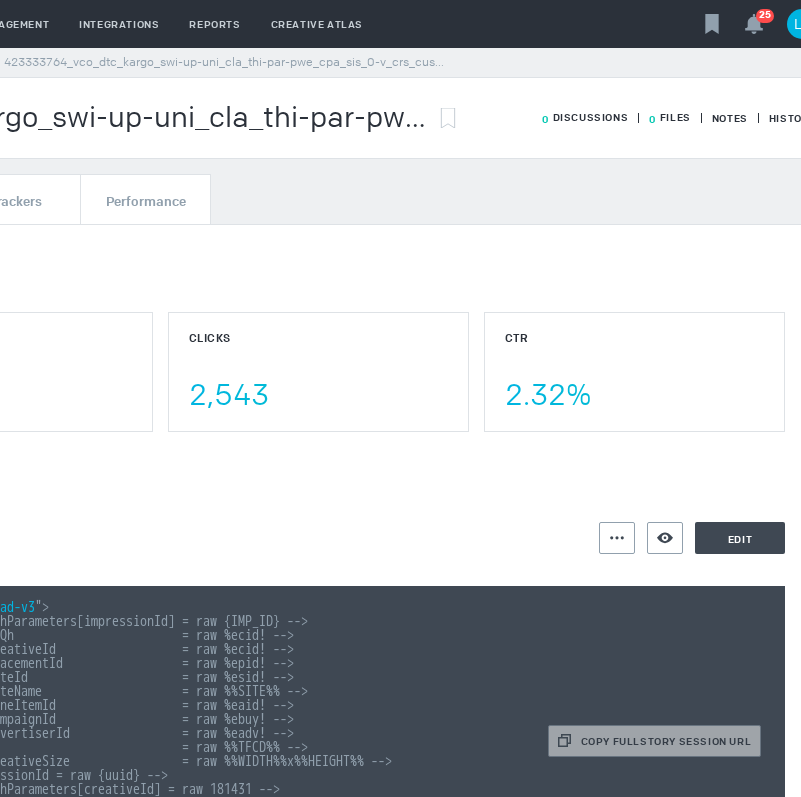 scroll, scrollTop: 0, scrollLeft: 479, axis: horizontal 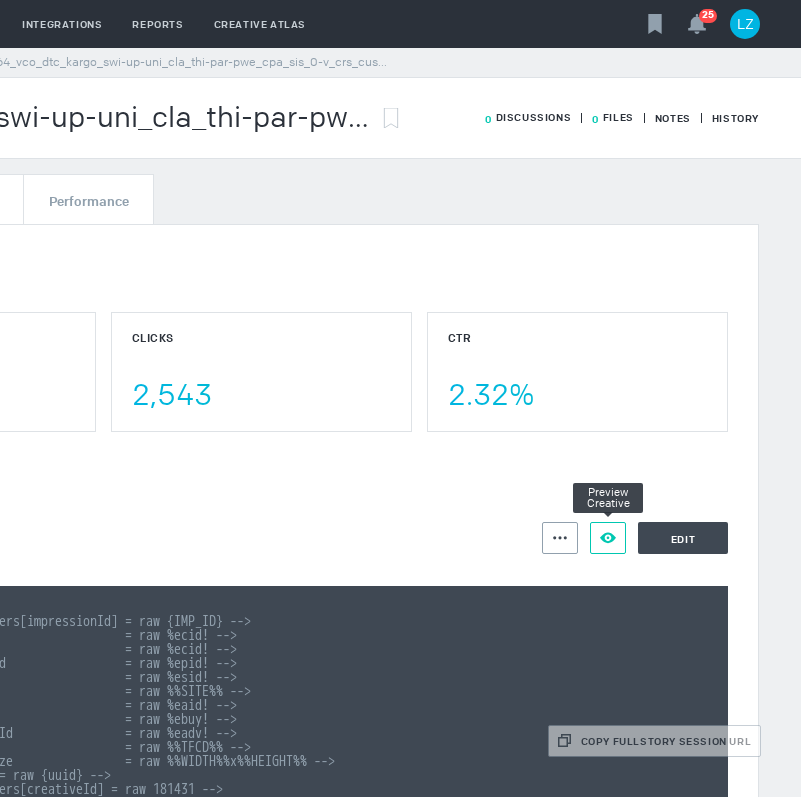 click at bounding box center [560, 537] 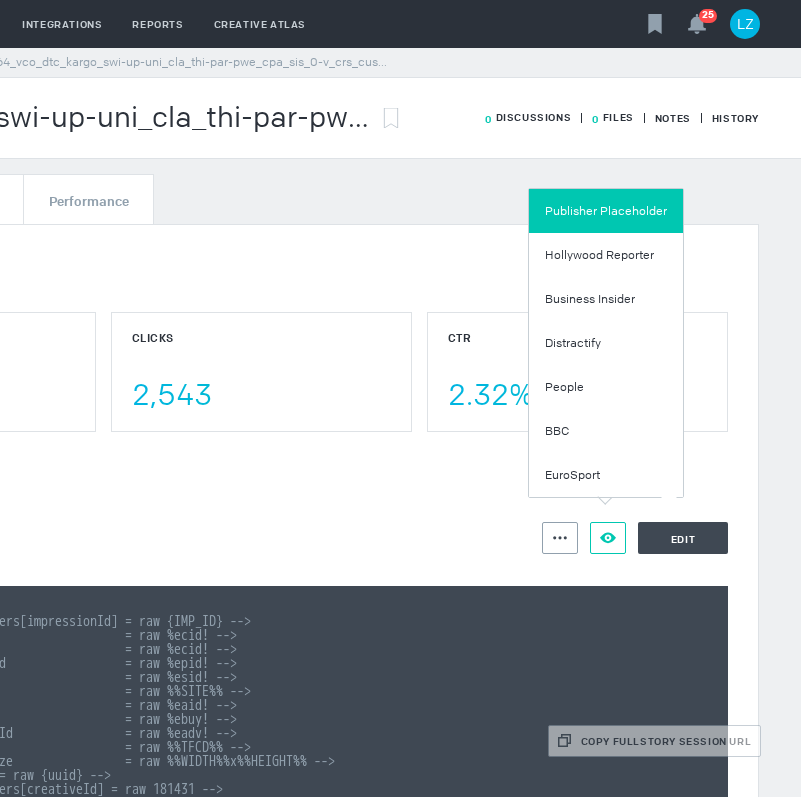 click on "Publisher Placeholder" at bounding box center [606, 211] 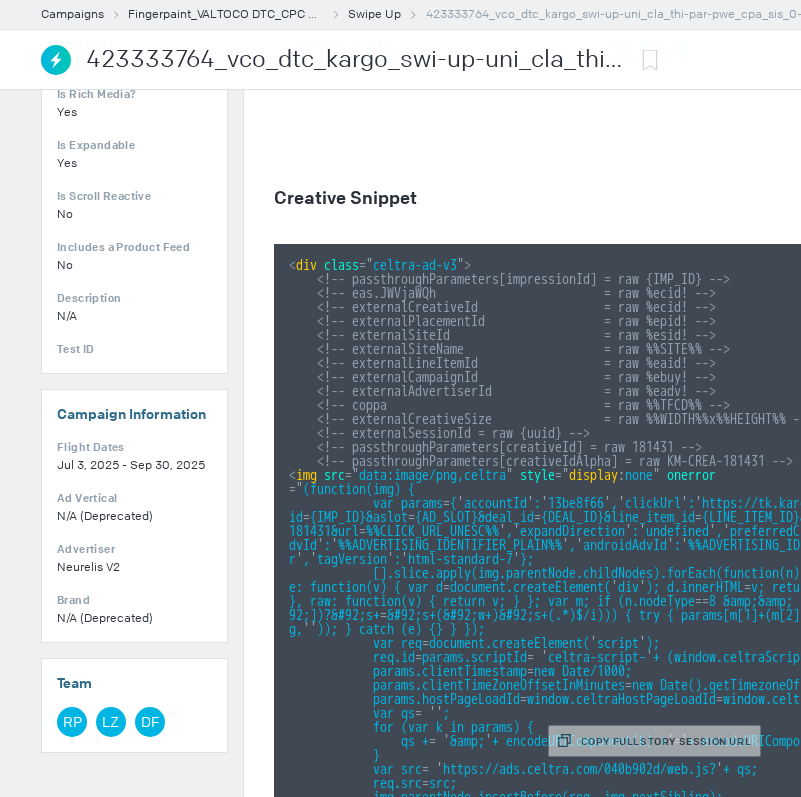 scroll, scrollTop: 361, scrollLeft: 0, axis: vertical 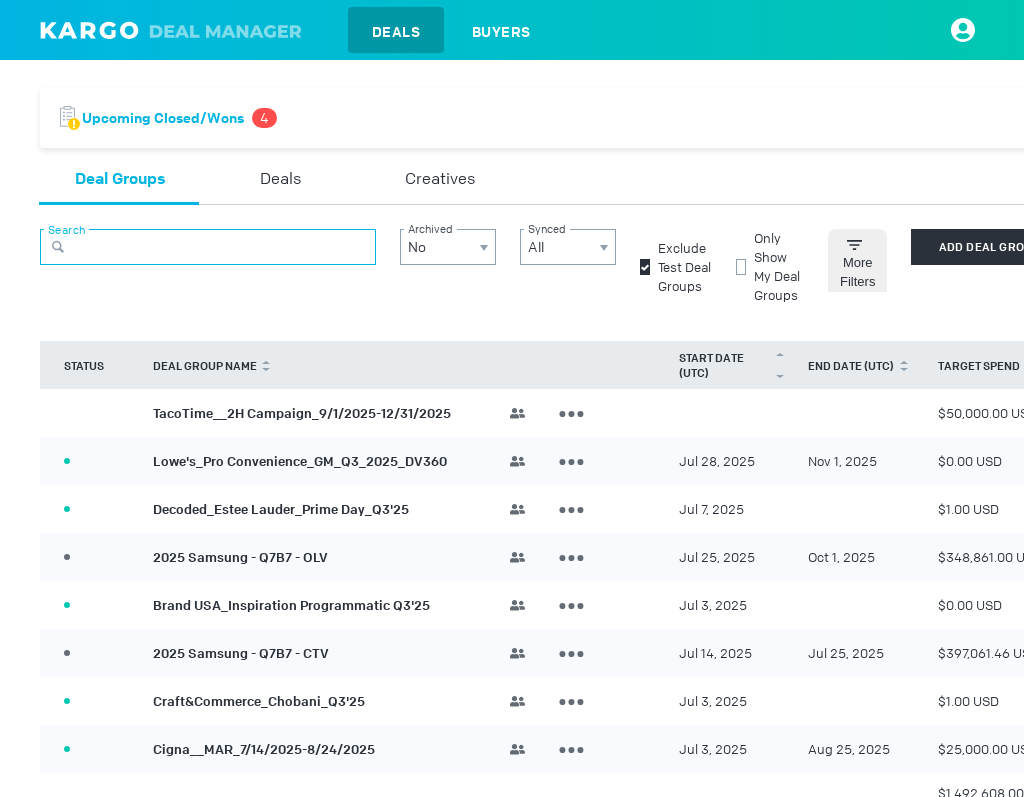 click at bounding box center [208, 247] 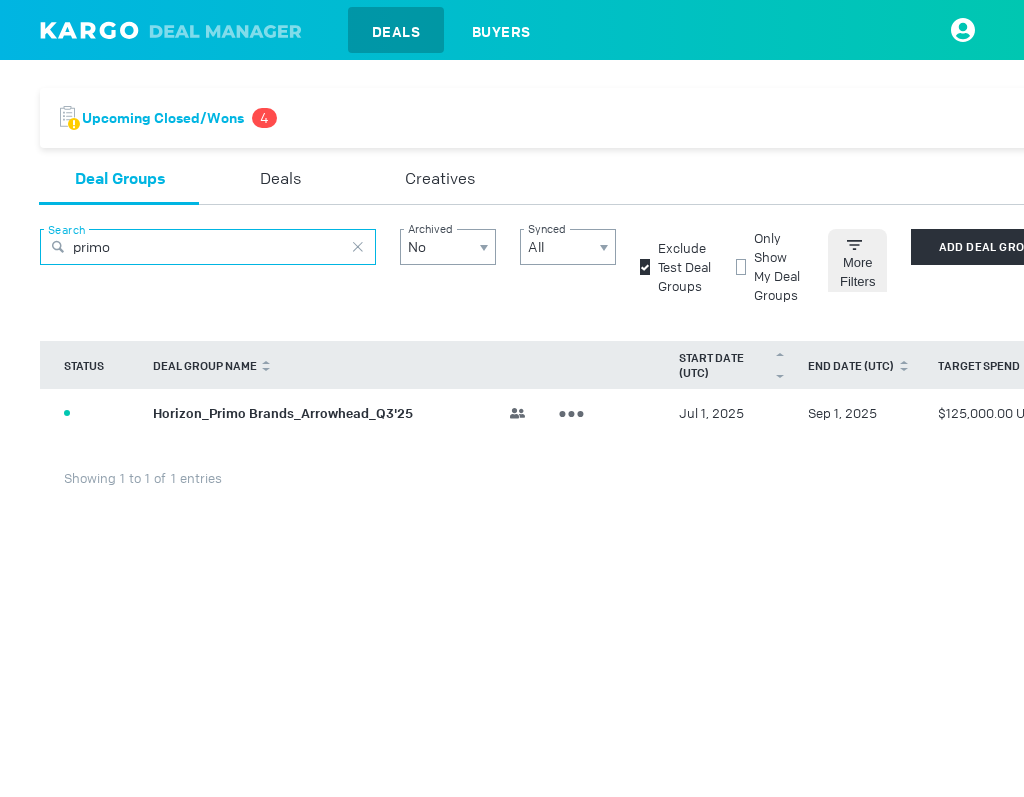 type on "primo" 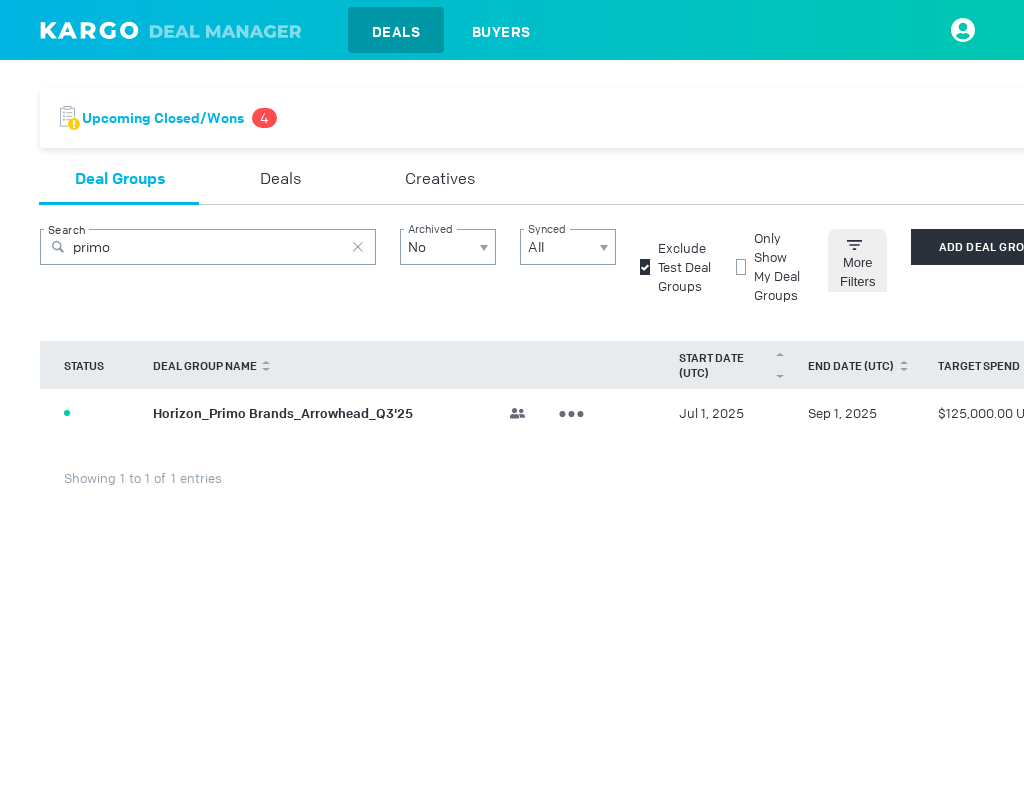 click on "ACTIVE  6  [BRAND]  [BRAND]  Q3'25  Team KP [LAST] [LAST] Campaign Manager AL [FIRST] [LAST] Agency Sales Lead MC [LAST] [LAST] Client Service Manager  Edit Deal Group   Archive Deal Group  Jul 1, 2025  Sep 1, 2025  $125,000.00 USD" at bounding box center [553, 413] 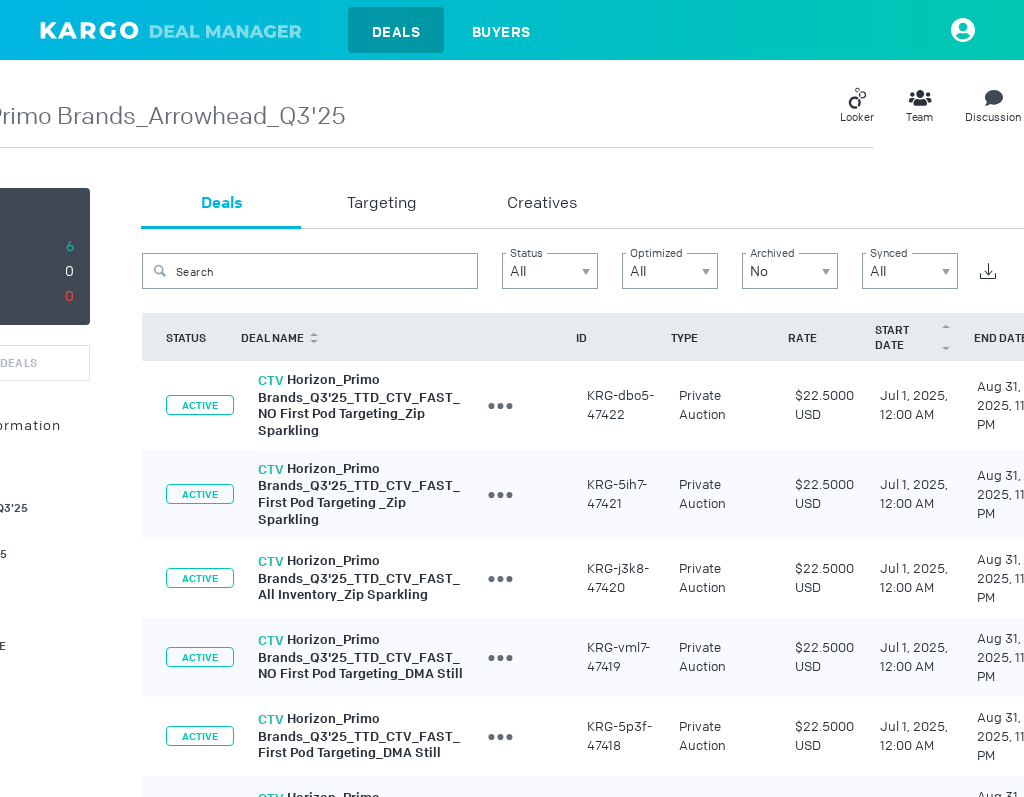 scroll, scrollTop: 0, scrollLeft: 154, axis: horizontal 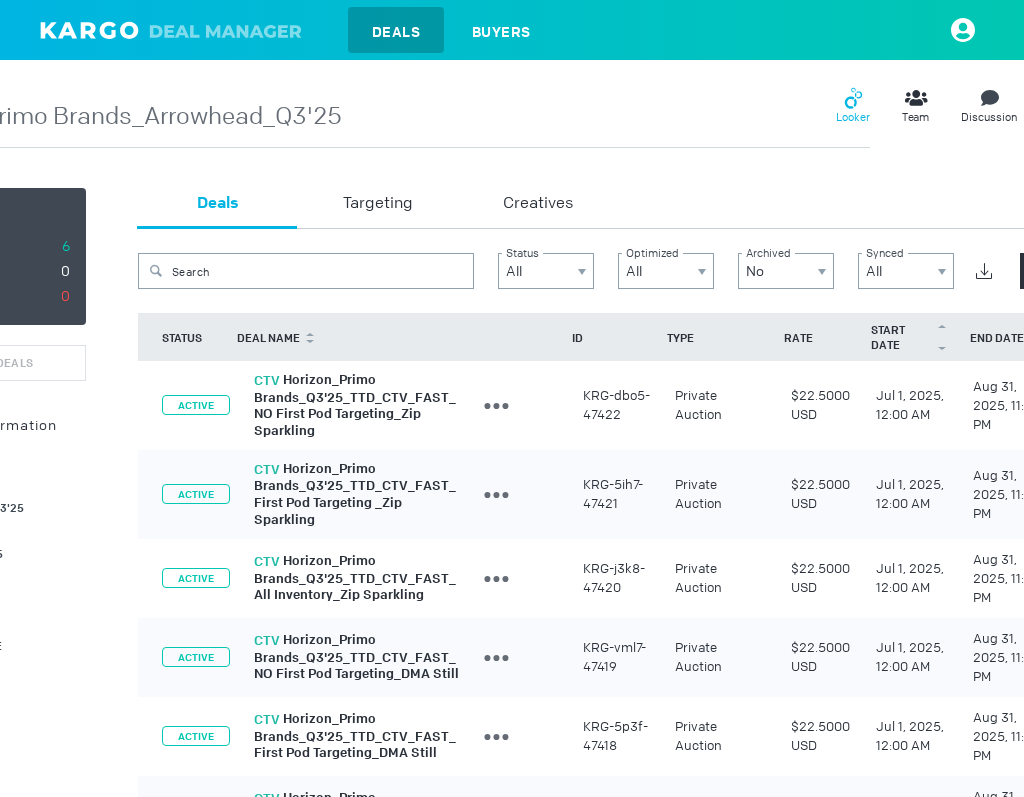 click on "Looker" at bounding box center (853, 117) 